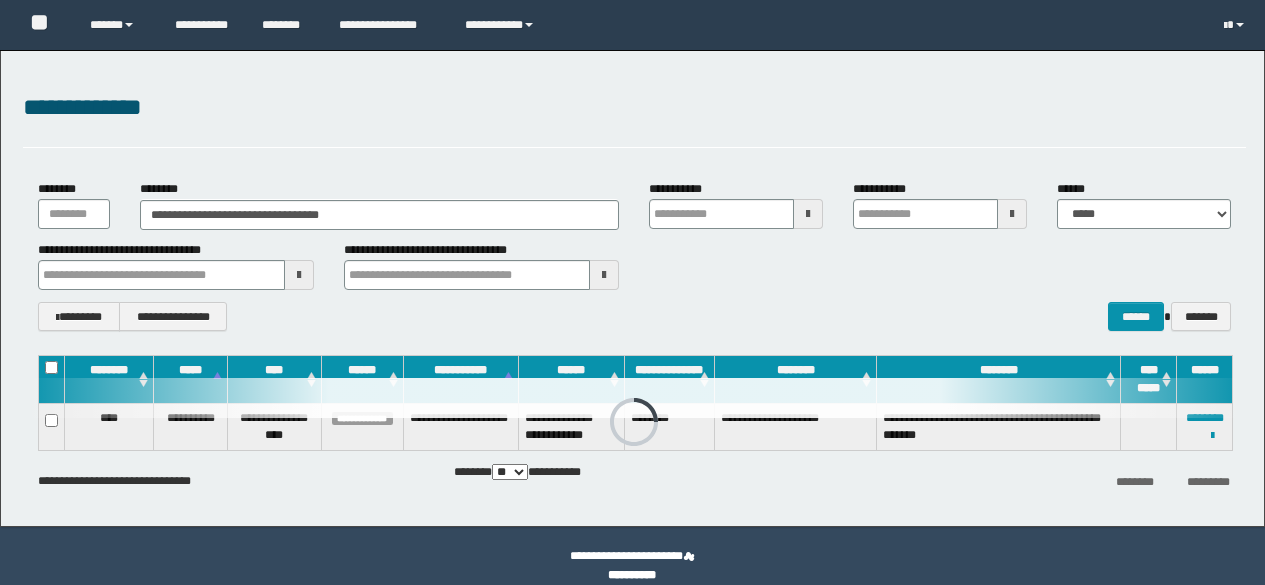 scroll, scrollTop: 0, scrollLeft: 0, axis: both 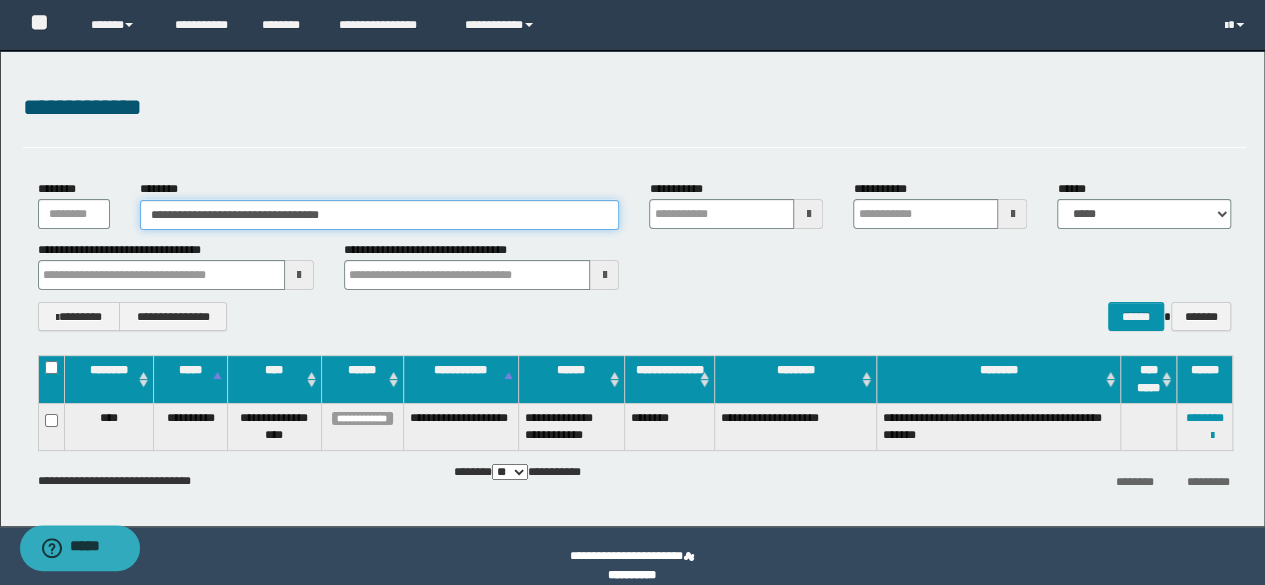 drag, startPoint x: 394, startPoint y: 204, endPoint x: 64, endPoint y: 195, distance: 330.1227 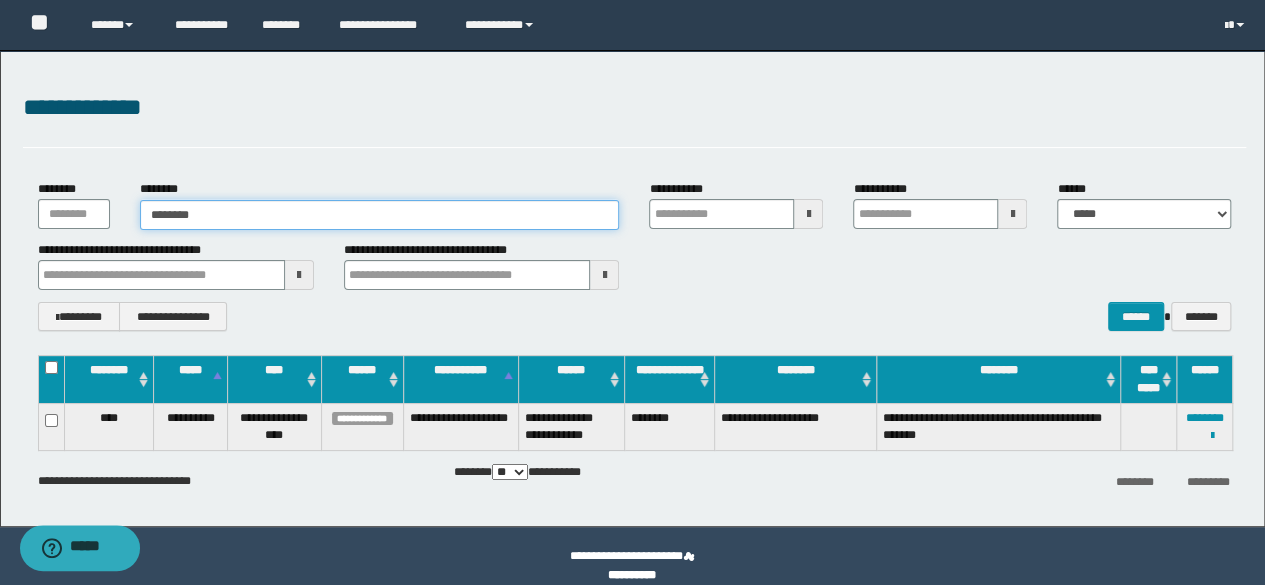 type on "********" 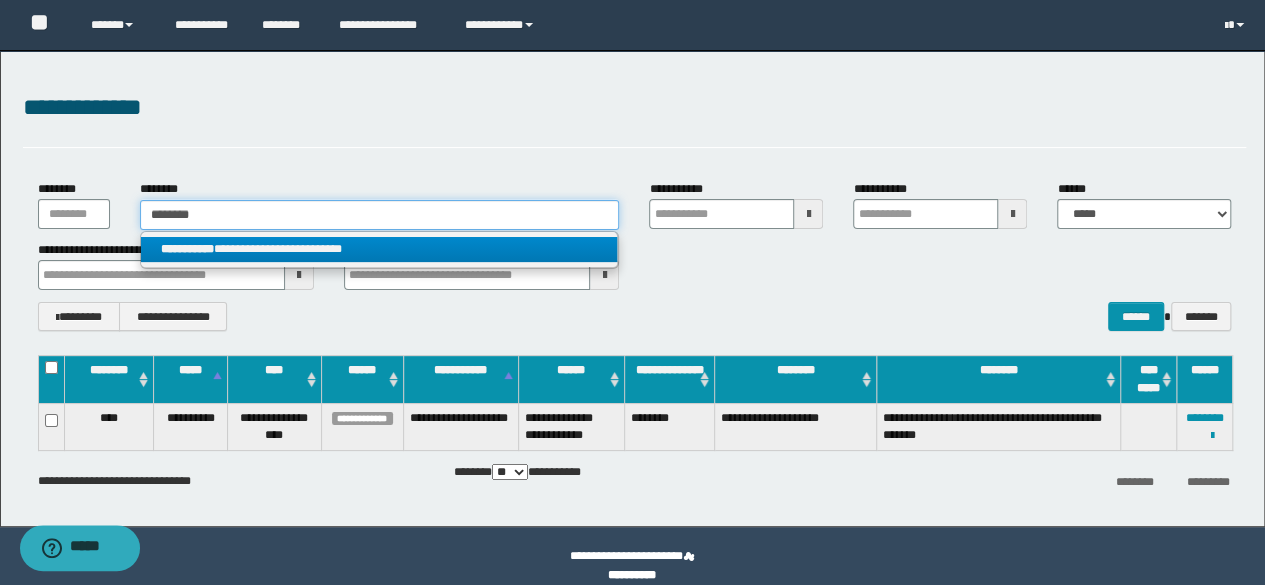 type on "********" 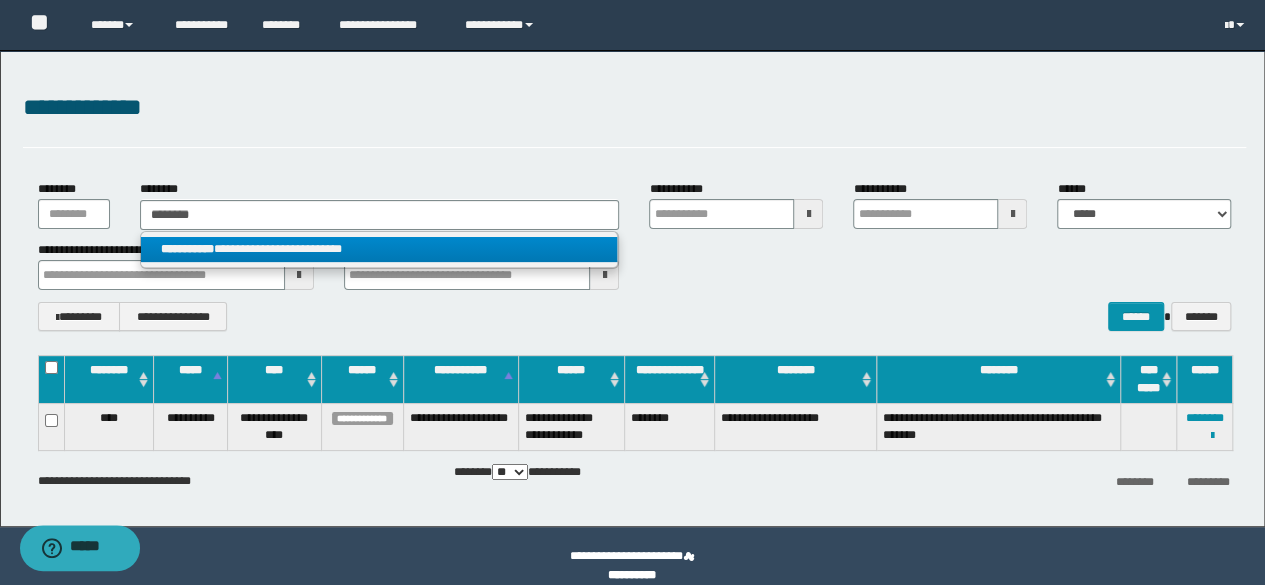 click on "**********" at bounding box center [379, 249] 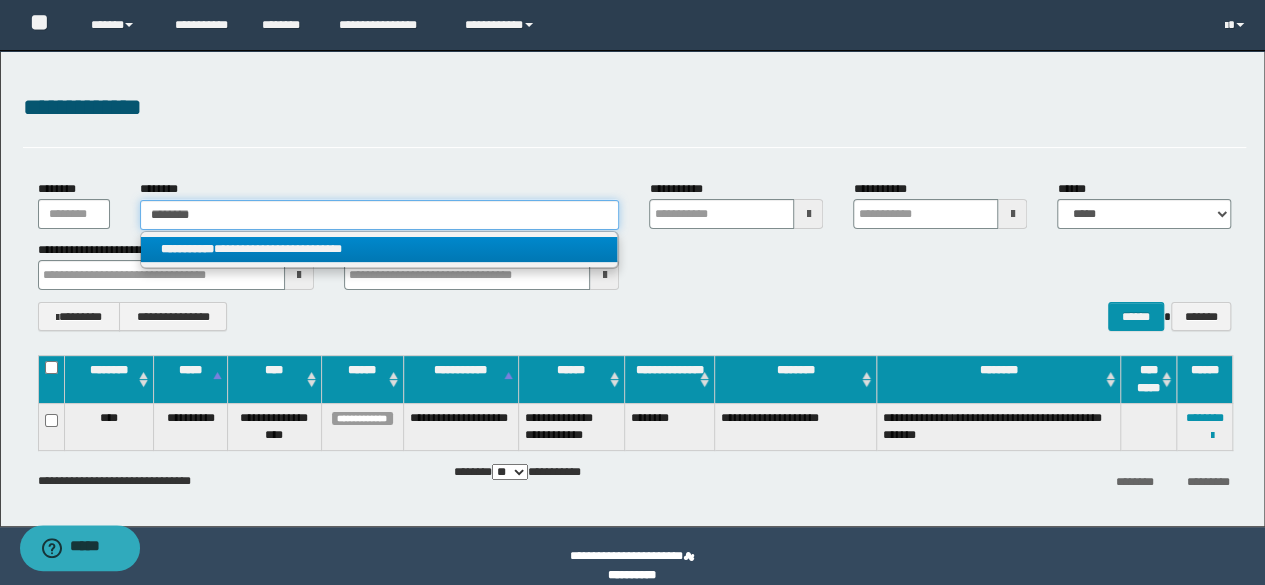 type 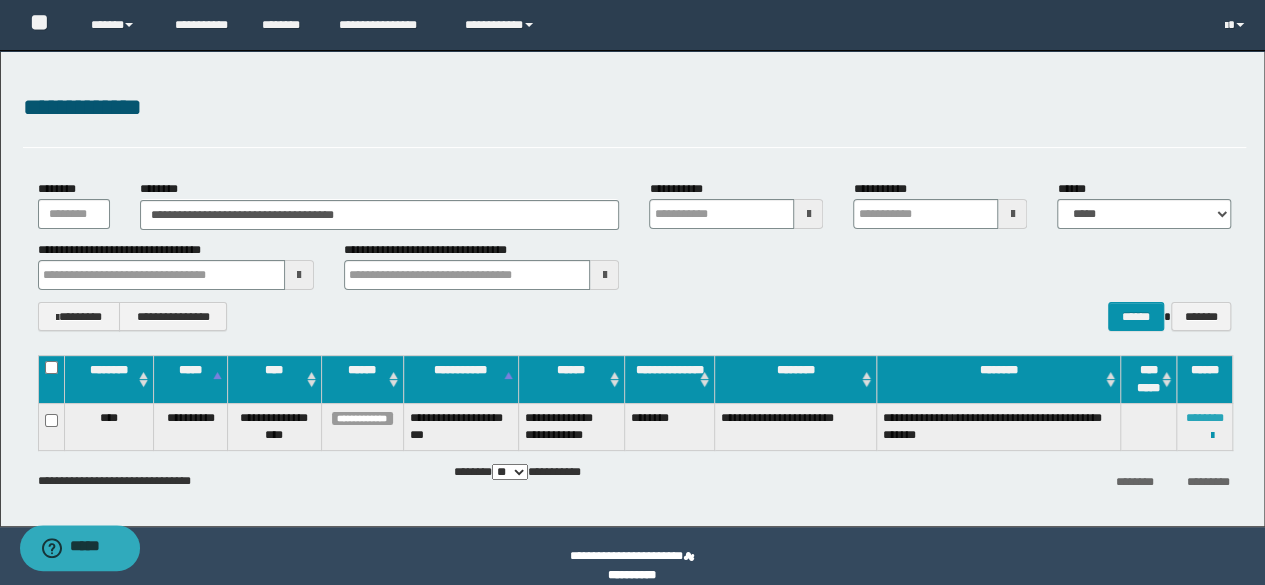 click on "********" at bounding box center [1205, 418] 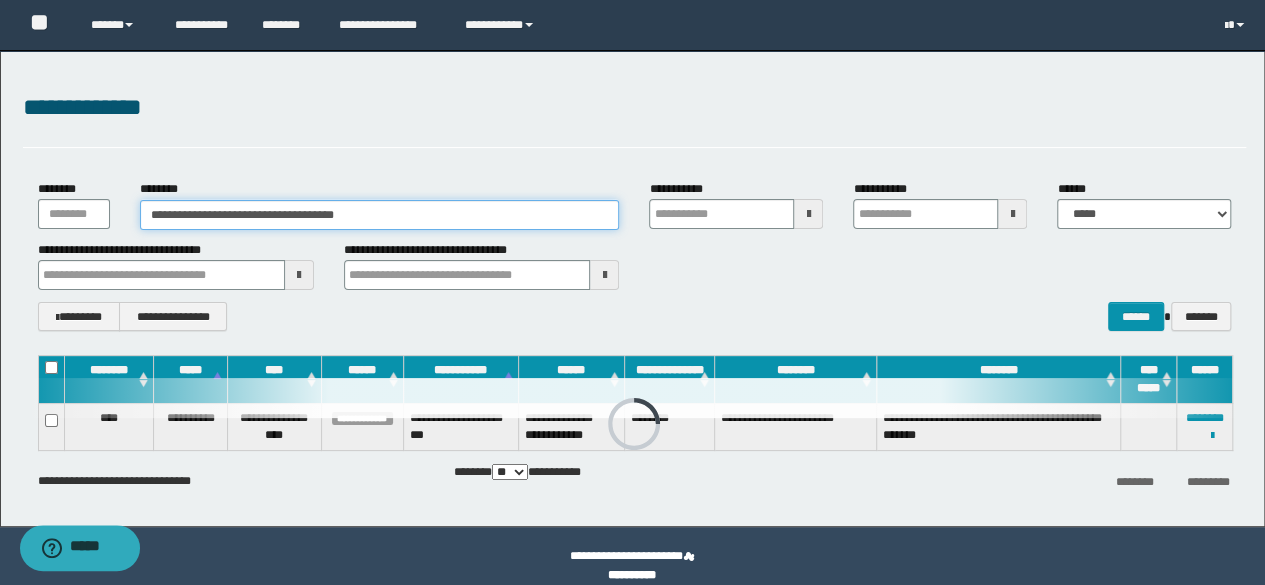 drag, startPoint x: 420, startPoint y: 221, endPoint x: 0, endPoint y: 176, distance: 422.40384 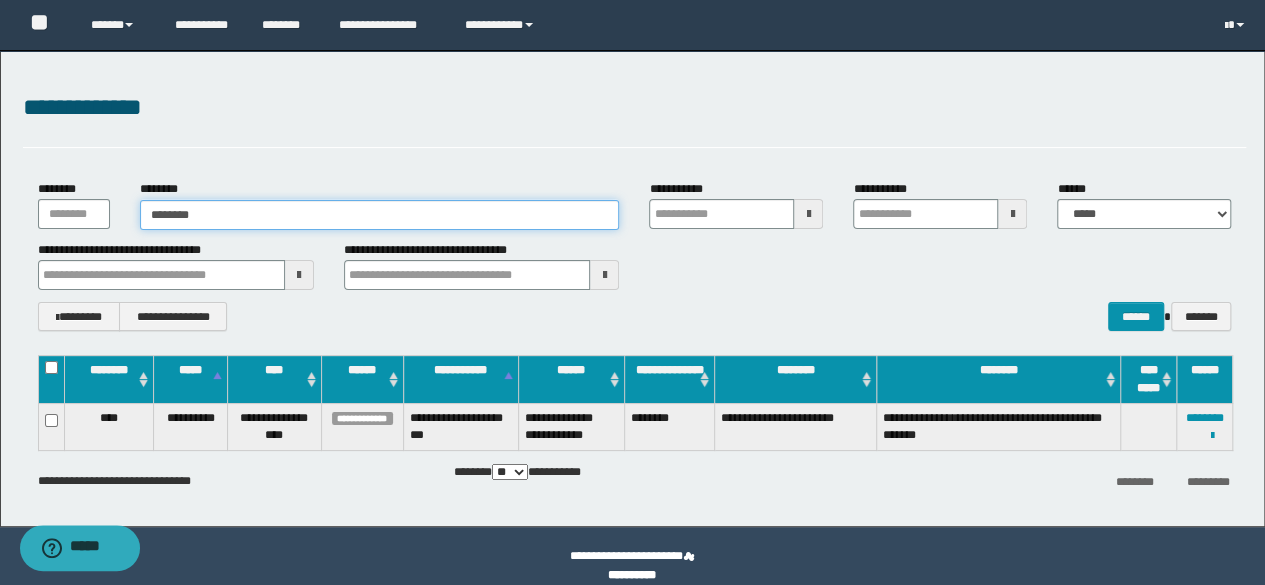 type on "********" 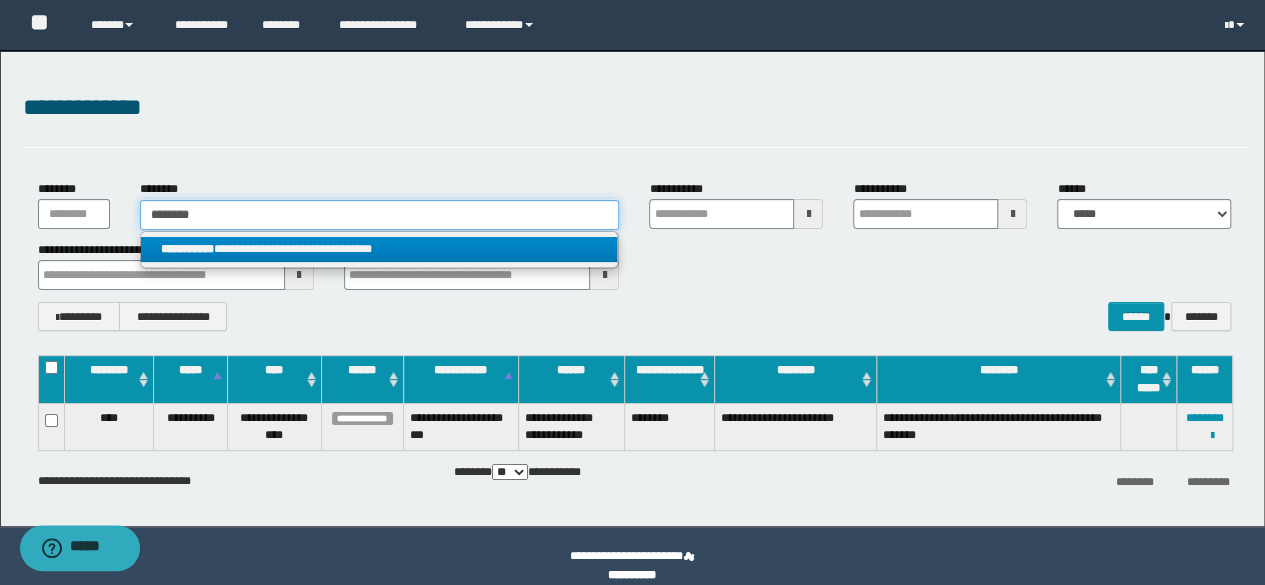 type on "********" 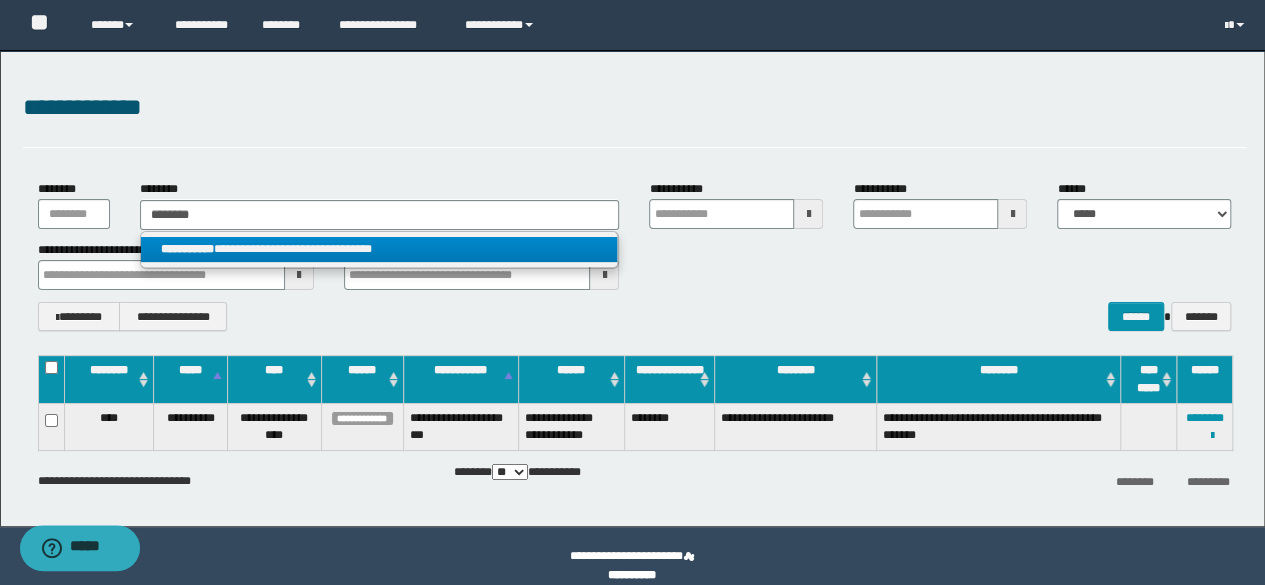 click on "**********" at bounding box center [379, 249] 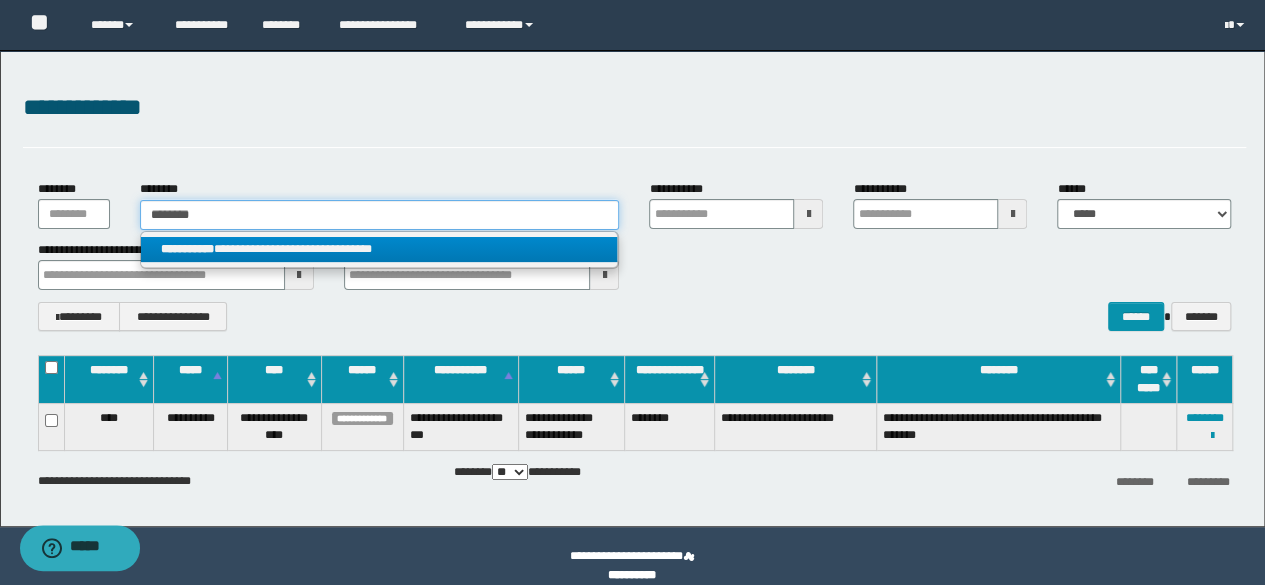type 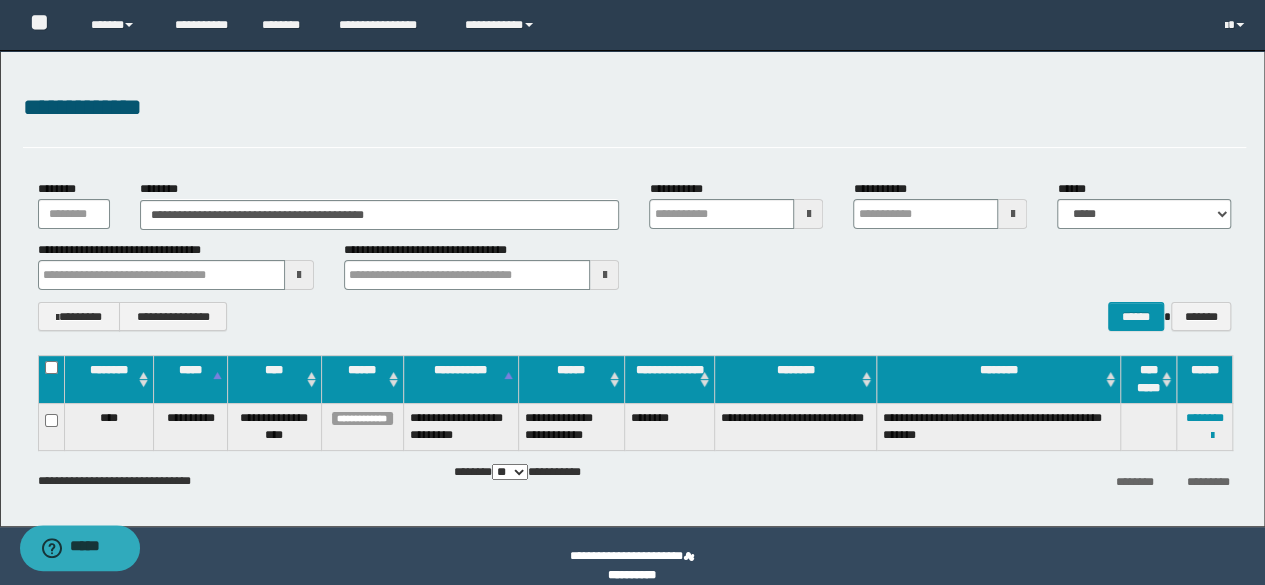 click on "**********" at bounding box center [1205, 426] 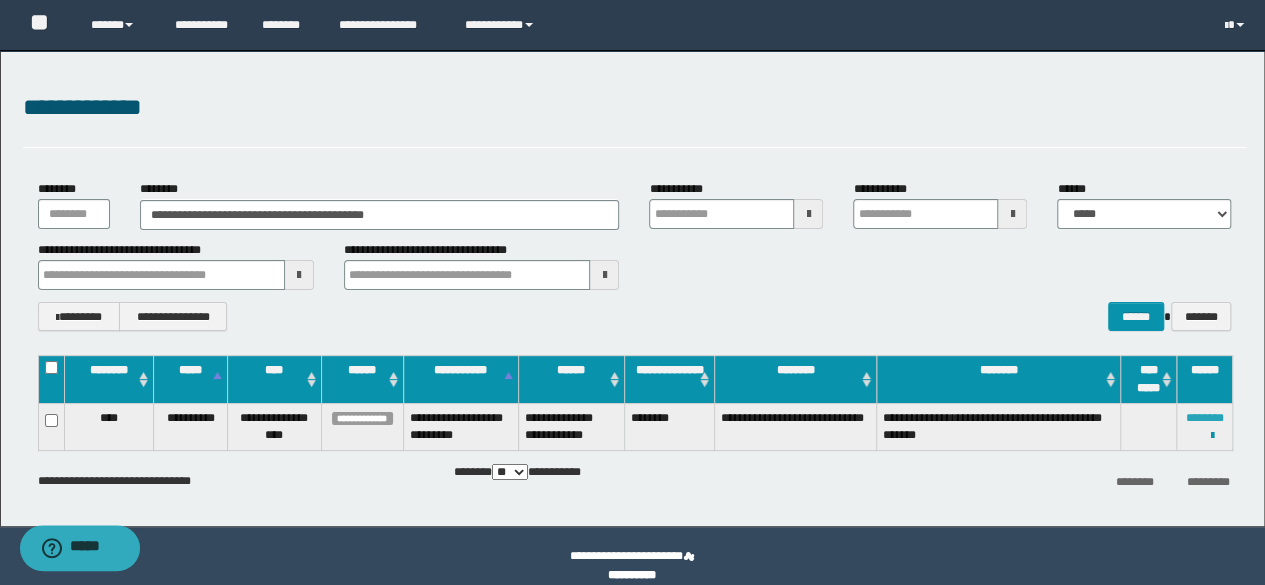 click on "********" at bounding box center [1205, 418] 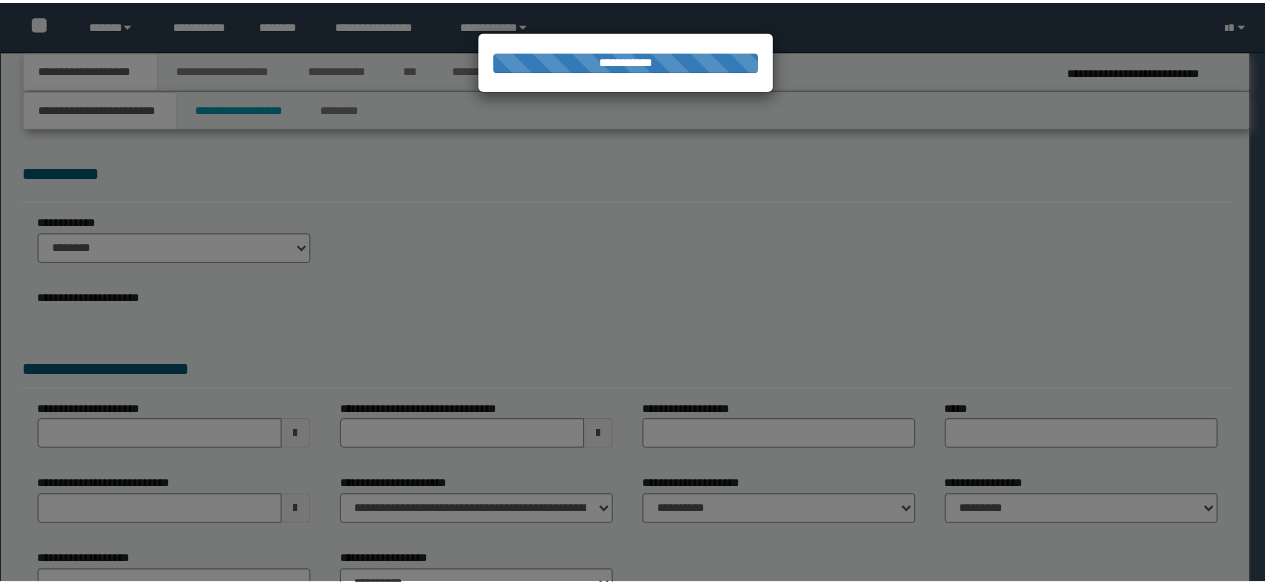 scroll, scrollTop: 0, scrollLeft: 0, axis: both 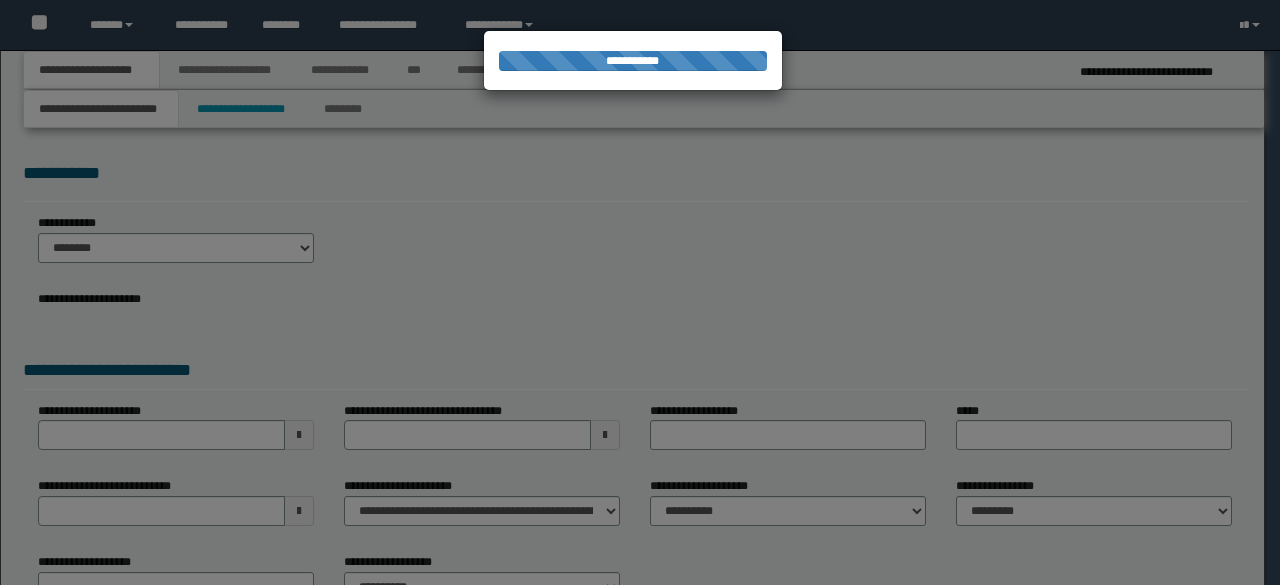 select on "**" 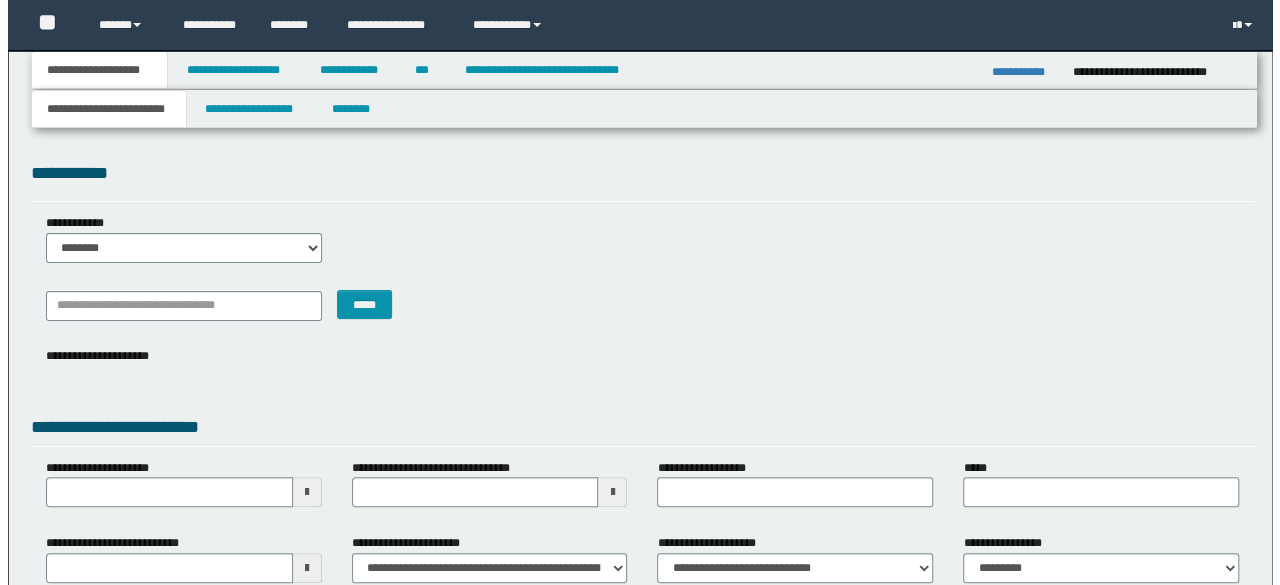 scroll, scrollTop: 0, scrollLeft: 0, axis: both 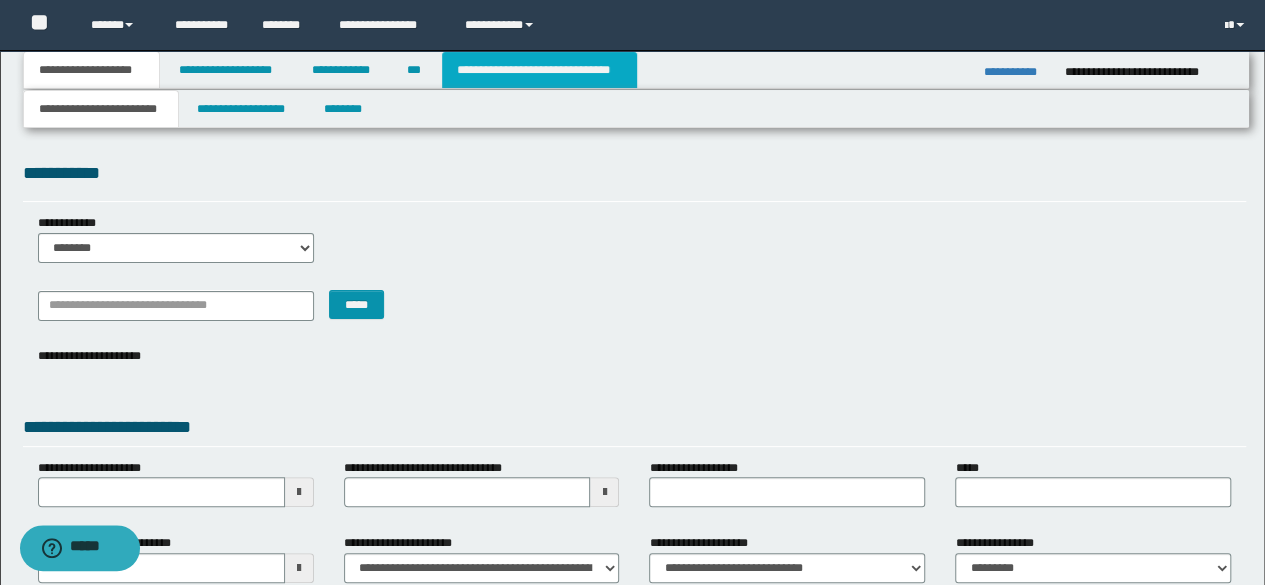 click on "**********" at bounding box center (539, 70) 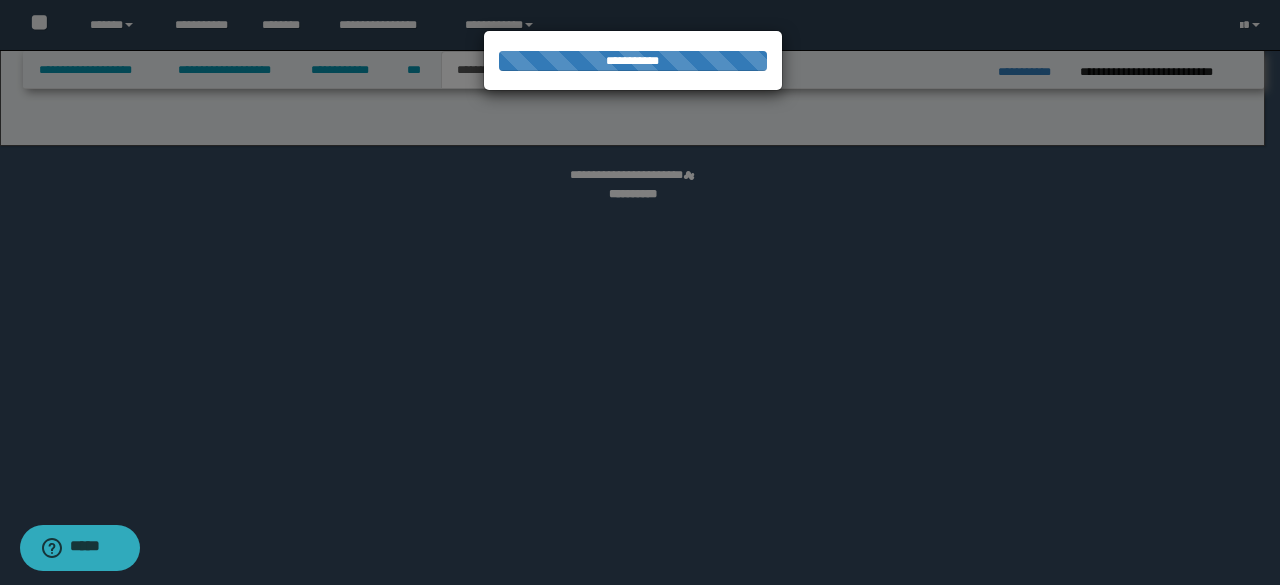 select on "*" 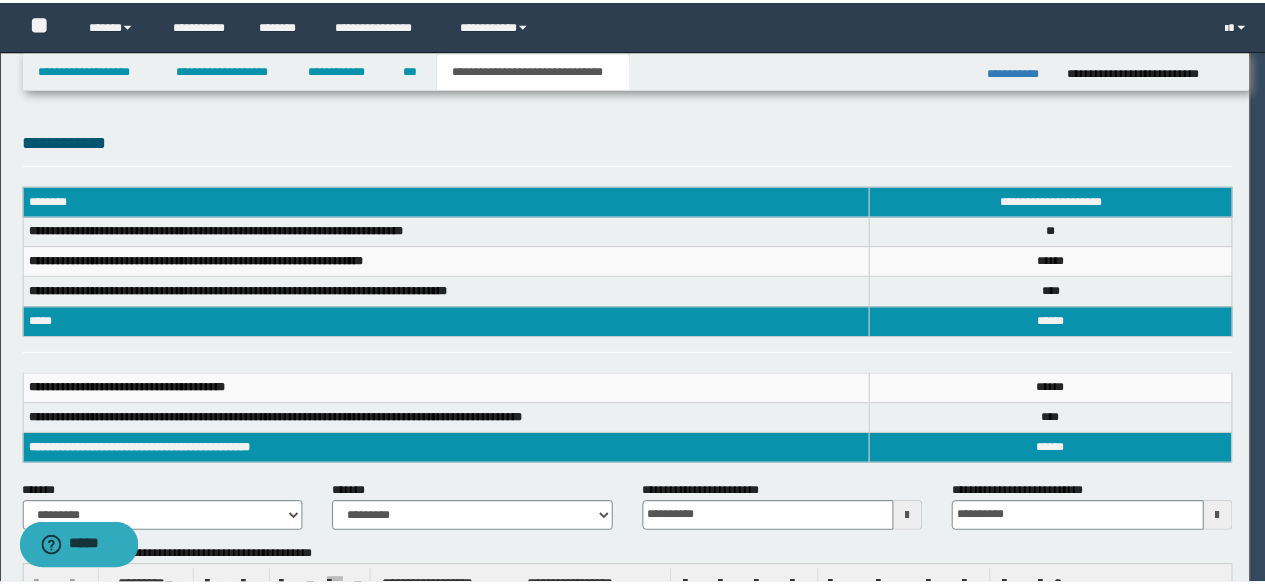scroll, scrollTop: 0, scrollLeft: 0, axis: both 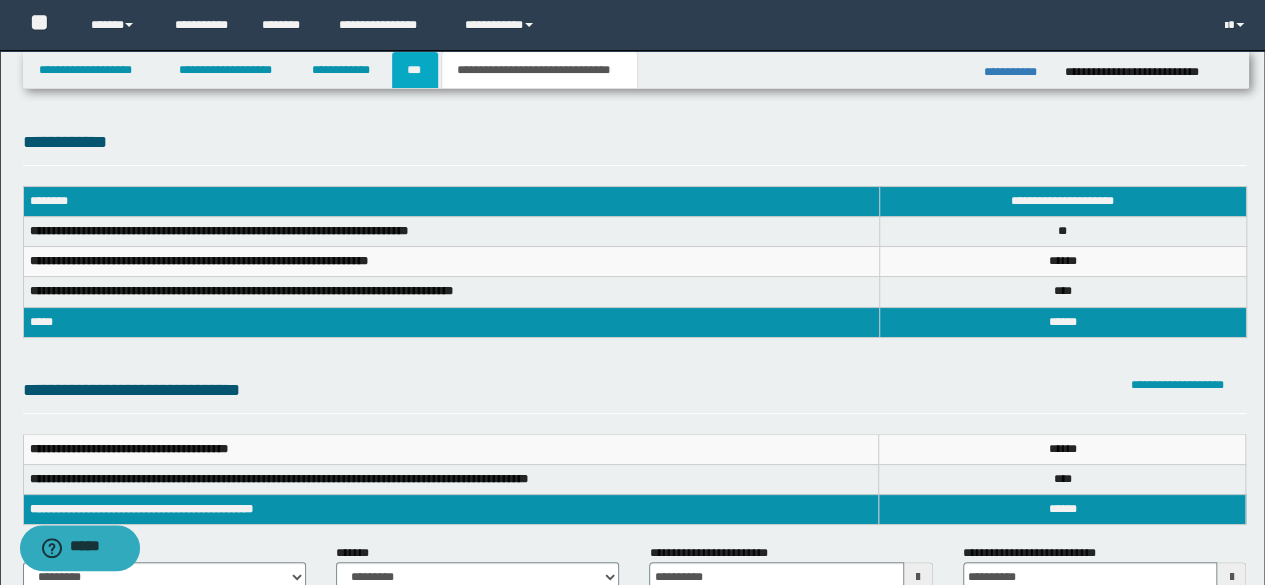 click on "***" at bounding box center [415, 70] 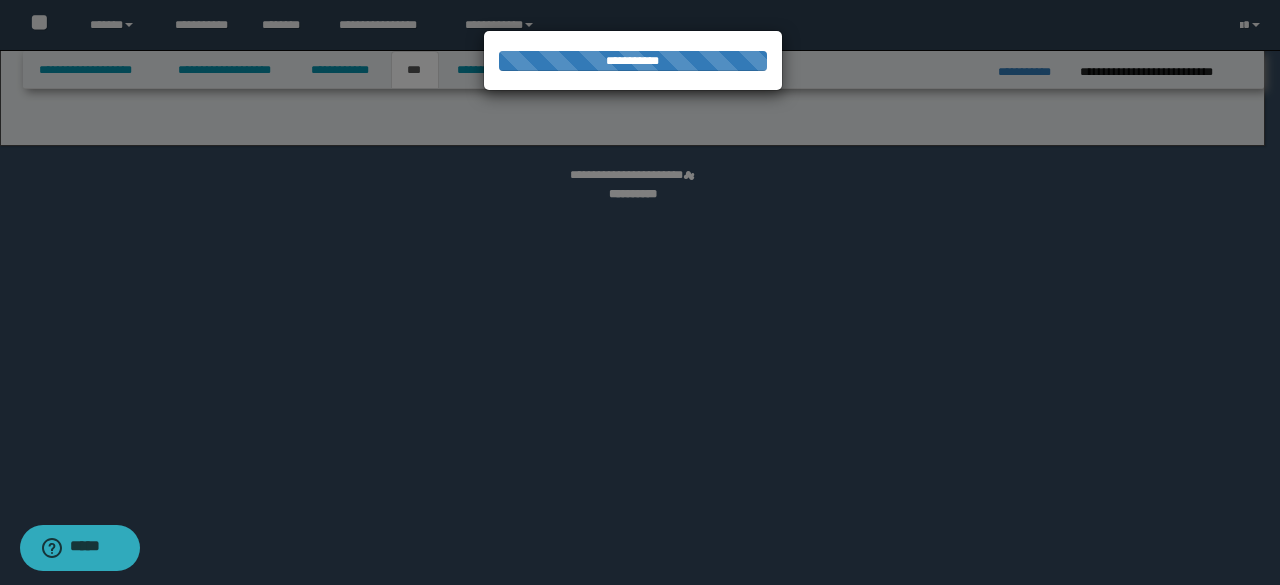 select on "*" 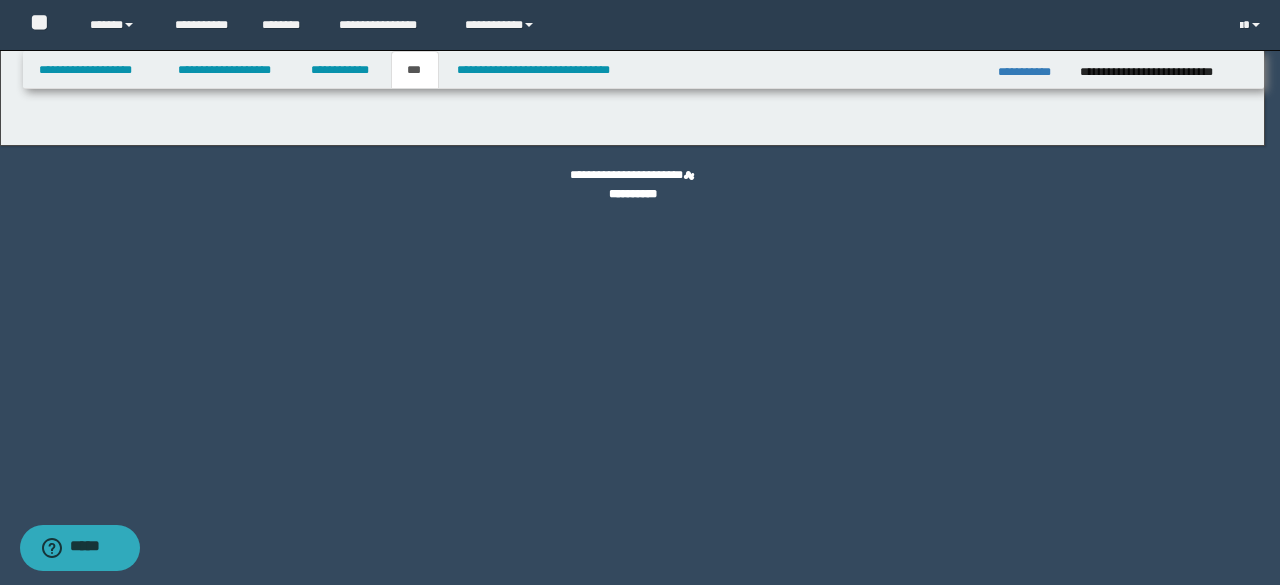 select on "***" 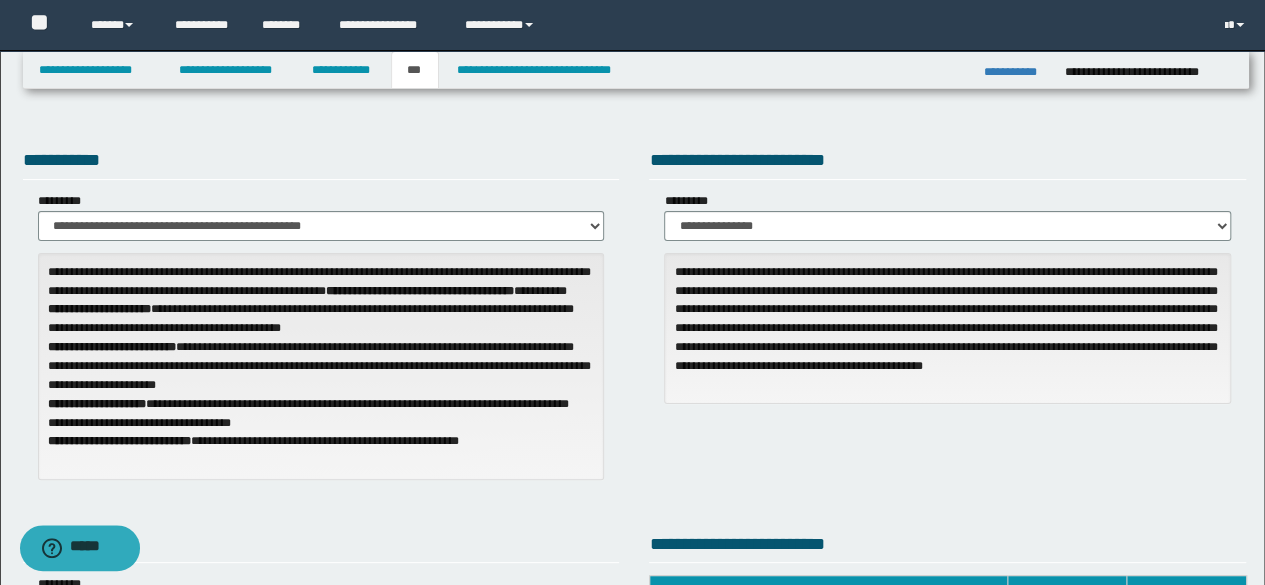 scroll, scrollTop: 512, scrollLeft: 0, axis: vertical 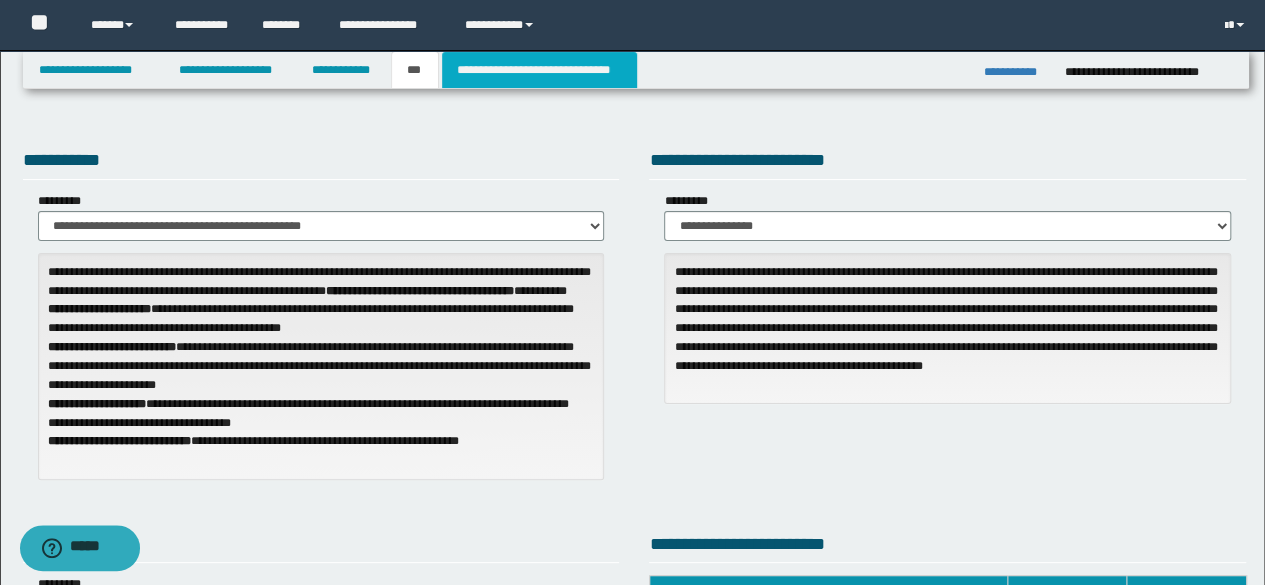 click on "**********" at bounding box center (539, 70) 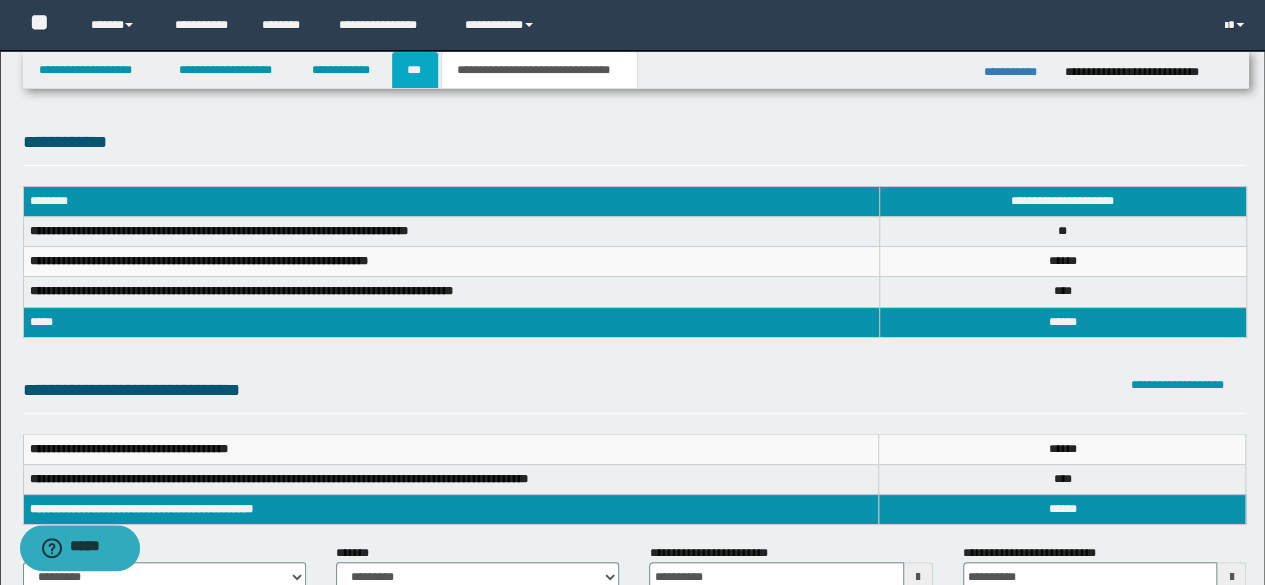 click on "***" at bounding box center [415, 70] 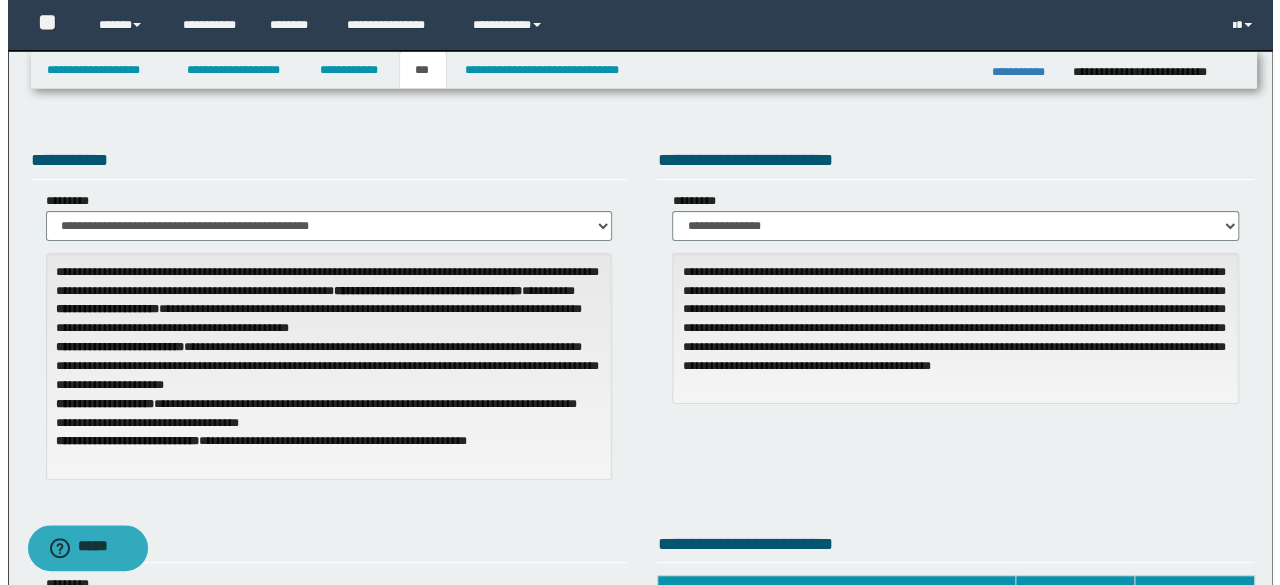 scroll, scrollTop: 512, scrollLeft: 0, axis: vertical 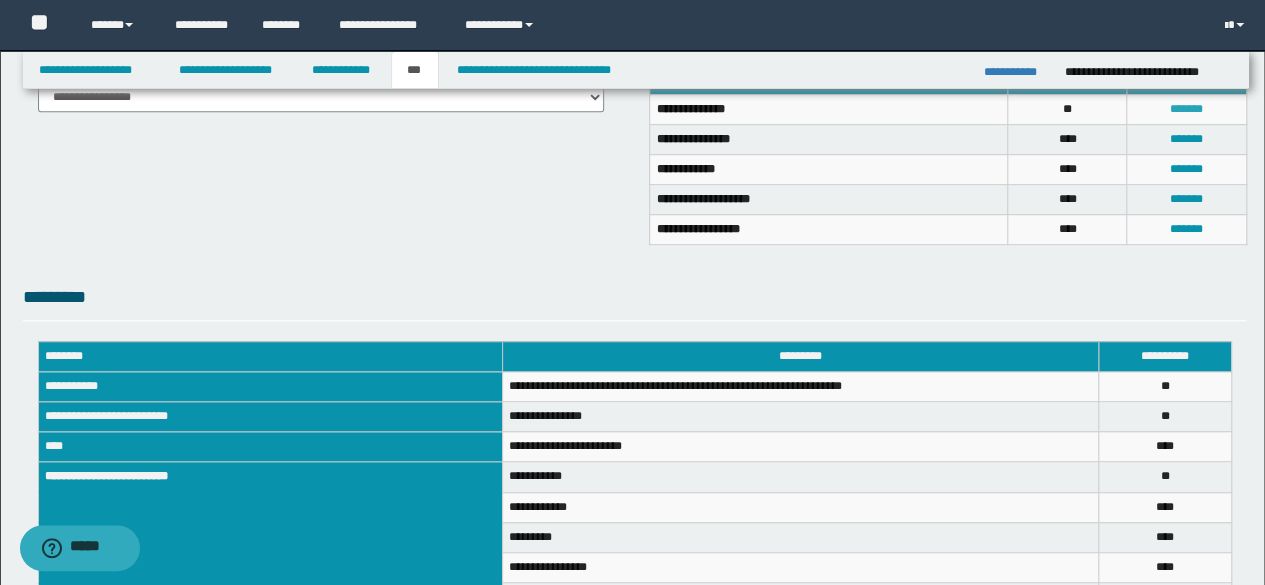 click on "*******" at bounding box center (1186, 109) 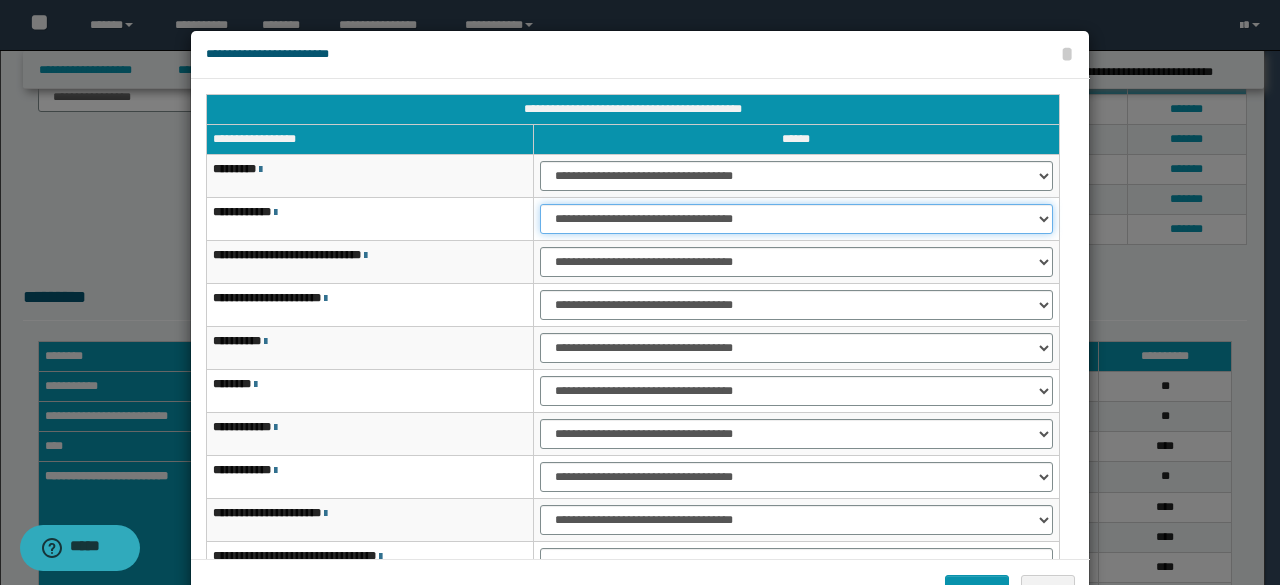 click on "**********" at bounding box center [796, 219] 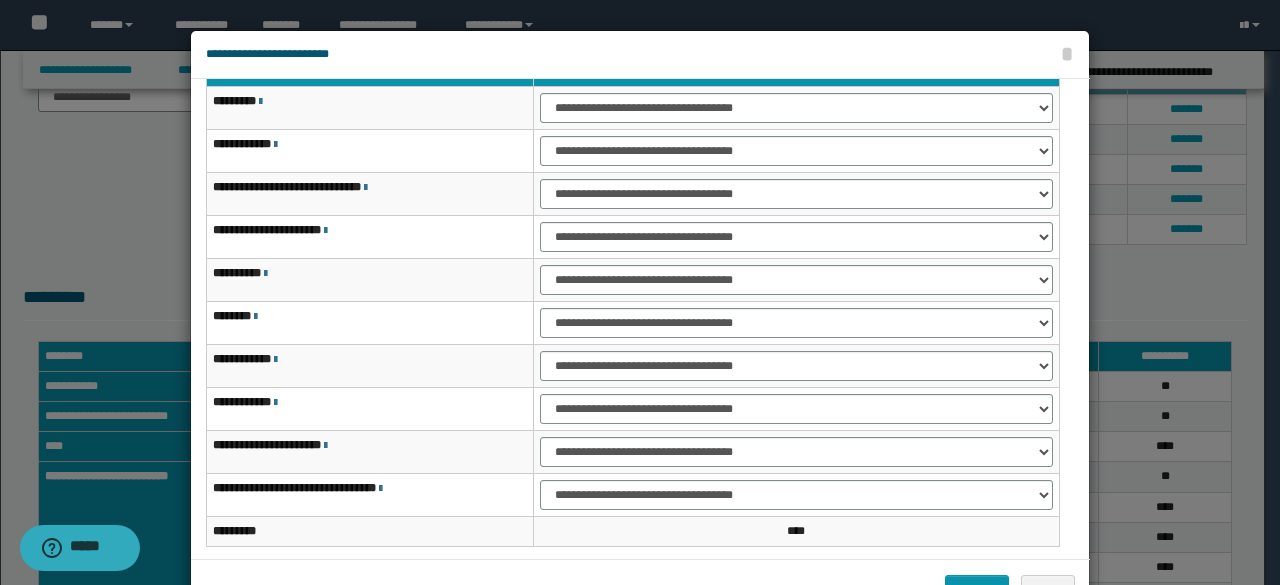 scroll, scrollTop: 116, scrollLeft: 0, axis: vertical 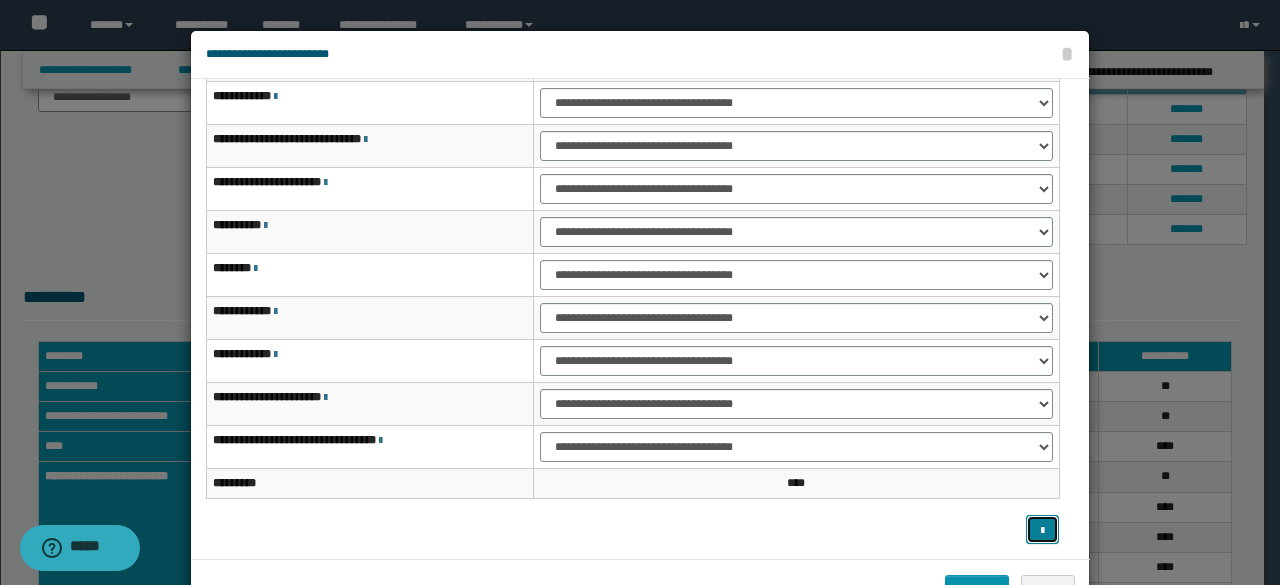 click at bounding box center (1042, 529) 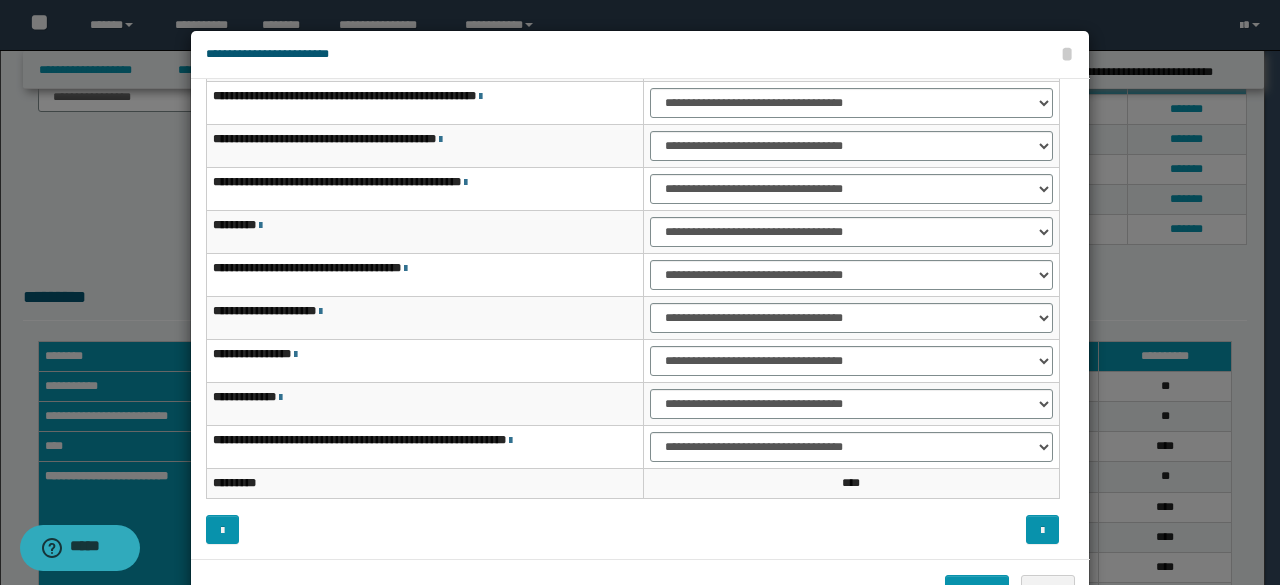 scroll, scrollTop: 0, scrollLeft: 0, axis: both 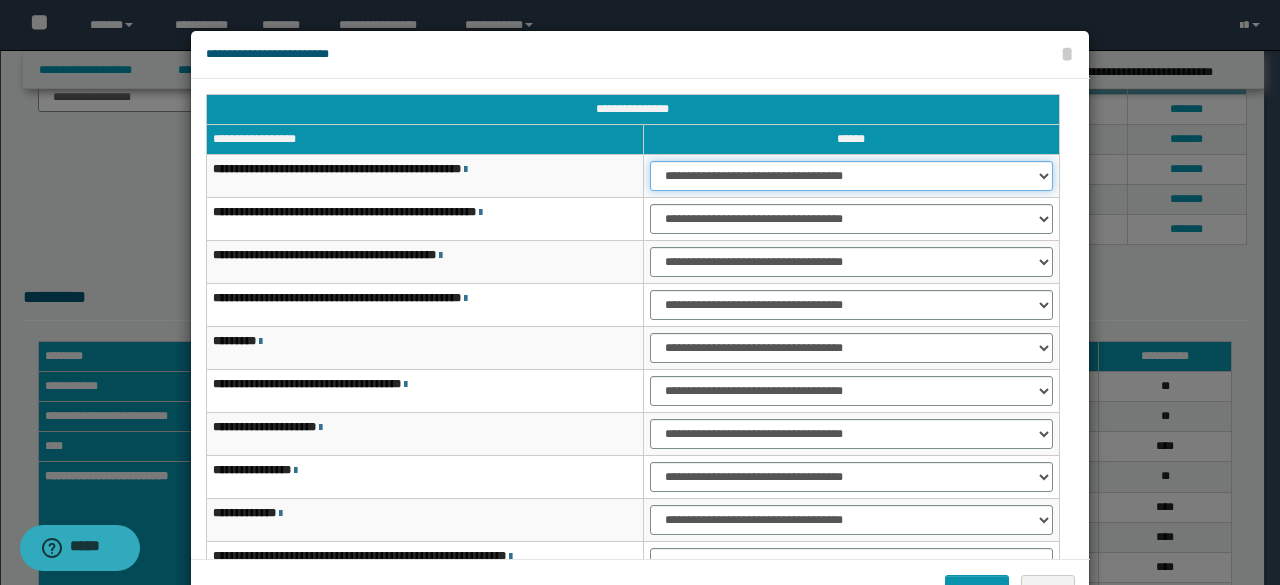 click on "**********" at bounding box center (851, 176) 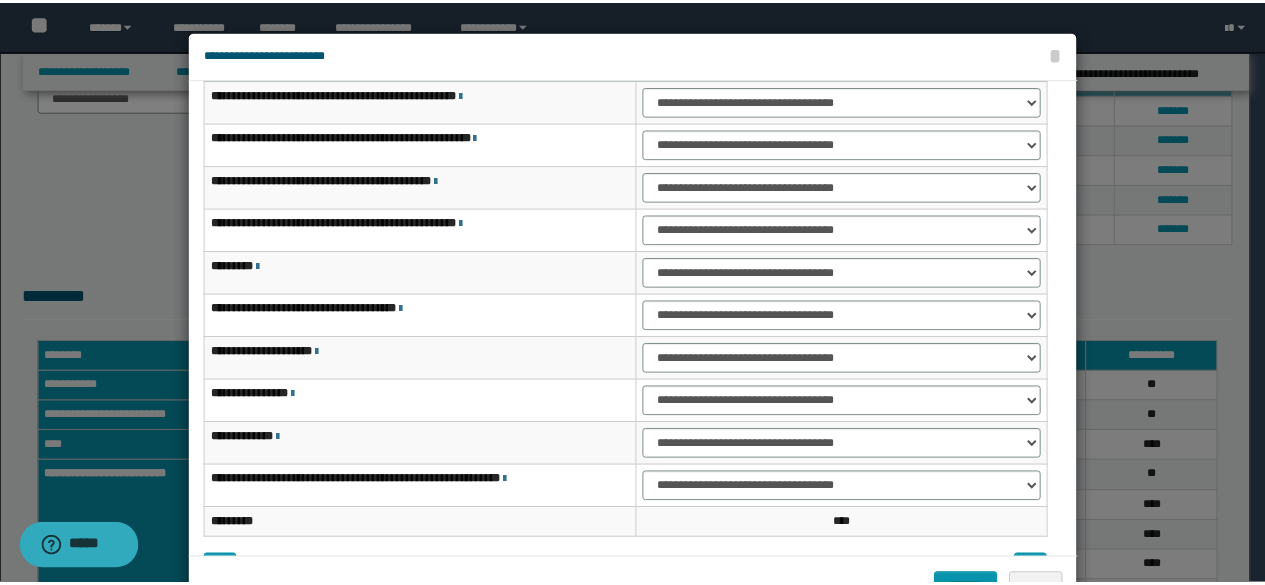 scroll, scrollTop: 116, scrollLeft: 0, axis: vertical 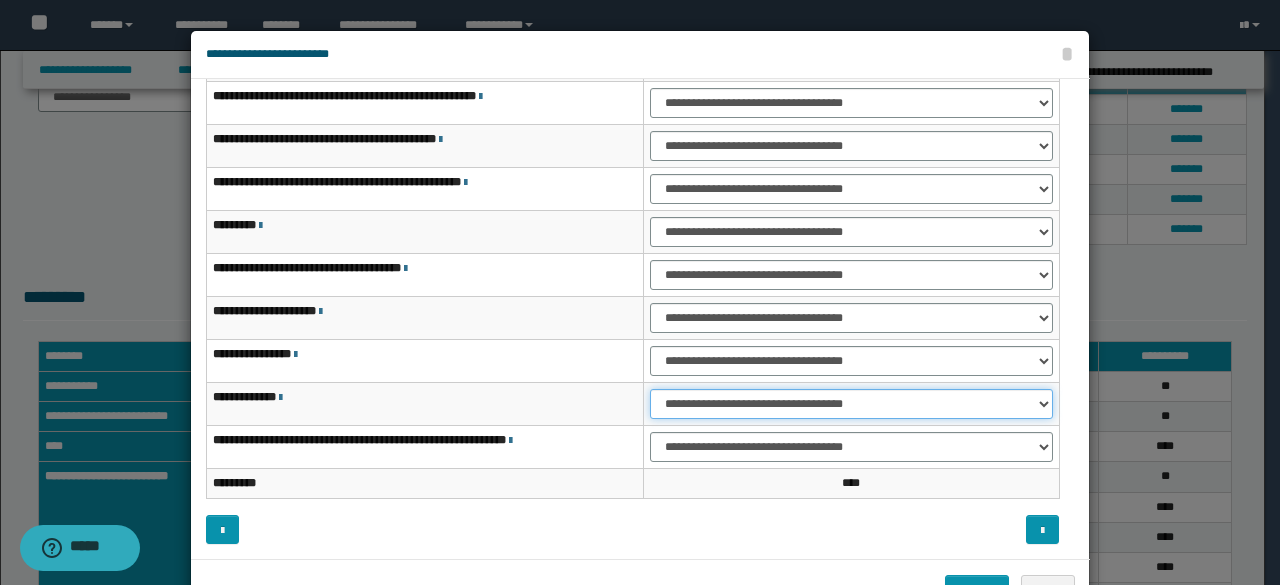 click on "**********" at bounding box center (851, 404) 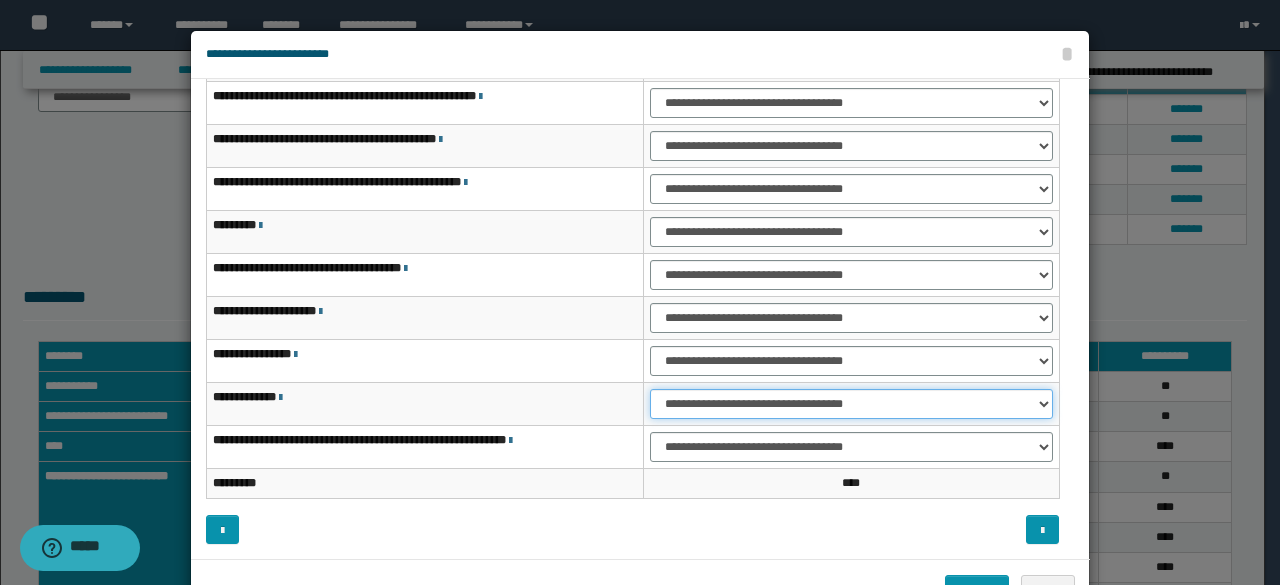 select on "***" 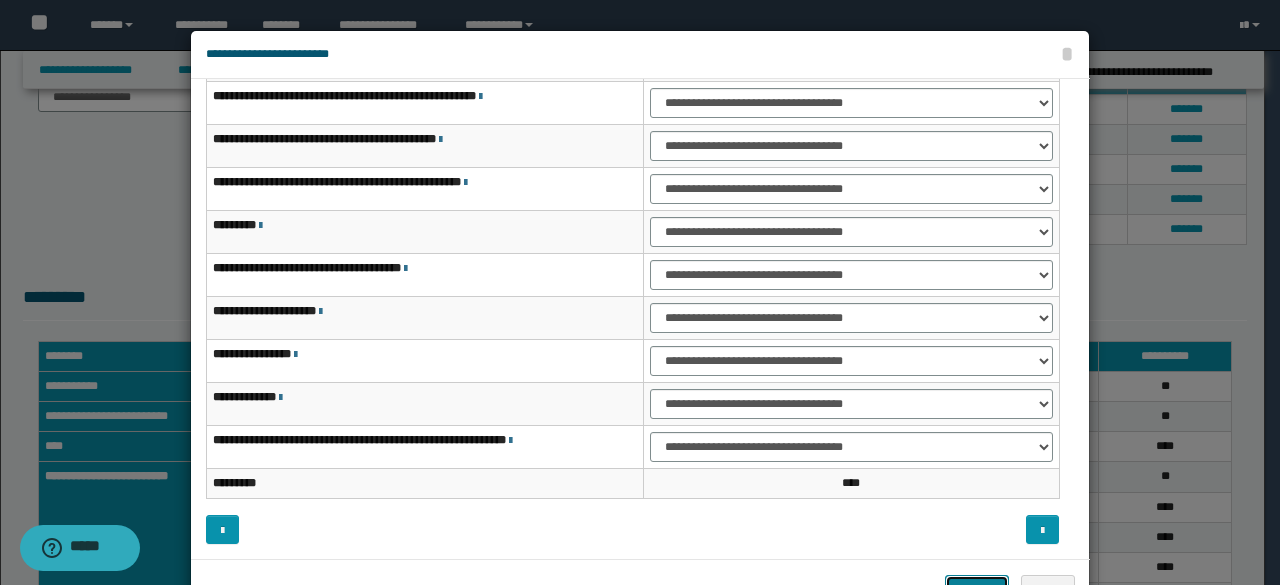 click on "*******" at bounding box center [977, 589] 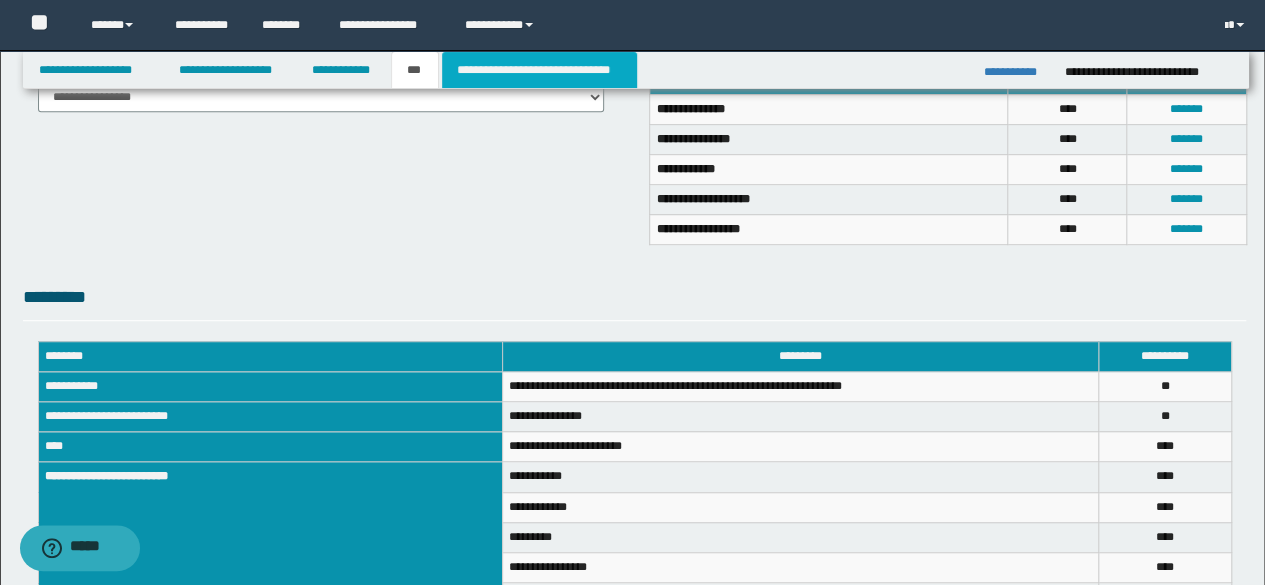 click on "**********" at bounding box center [539, 70] 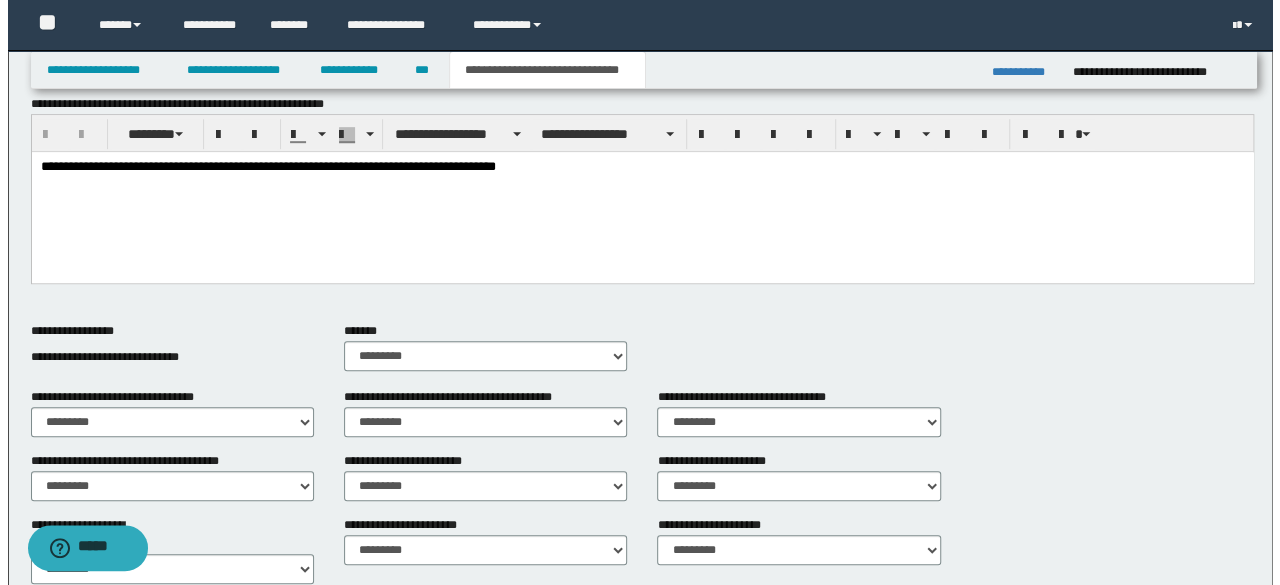 scroll, scrollTop: 0, scrollLeft: 0, axis: both 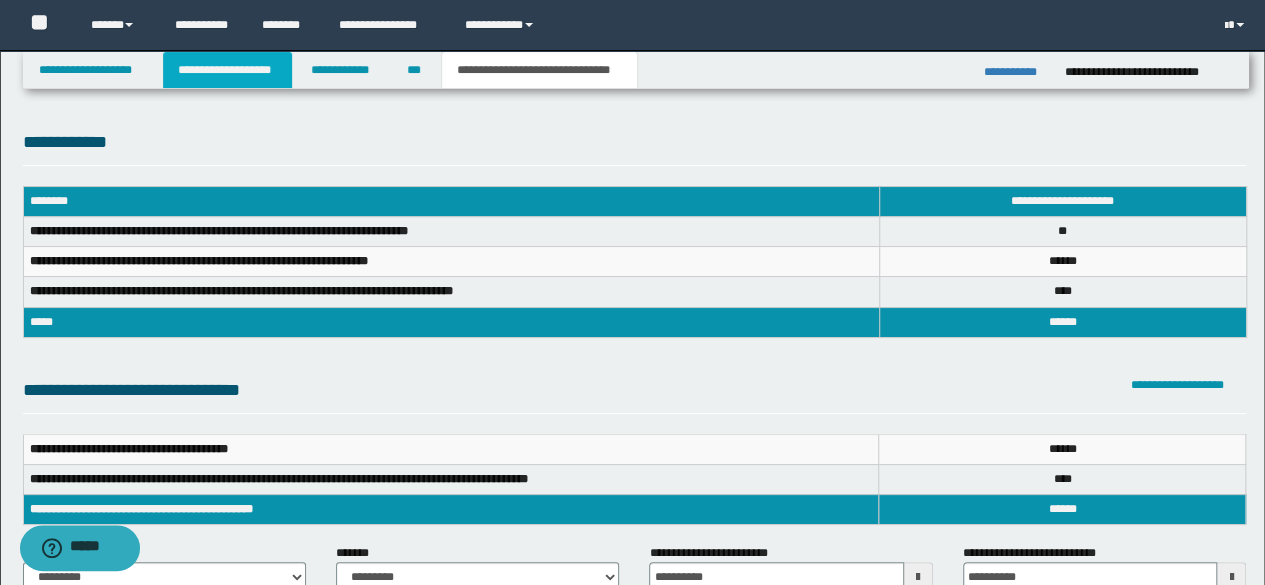 click on "**********" at bounding box center (227, 70) 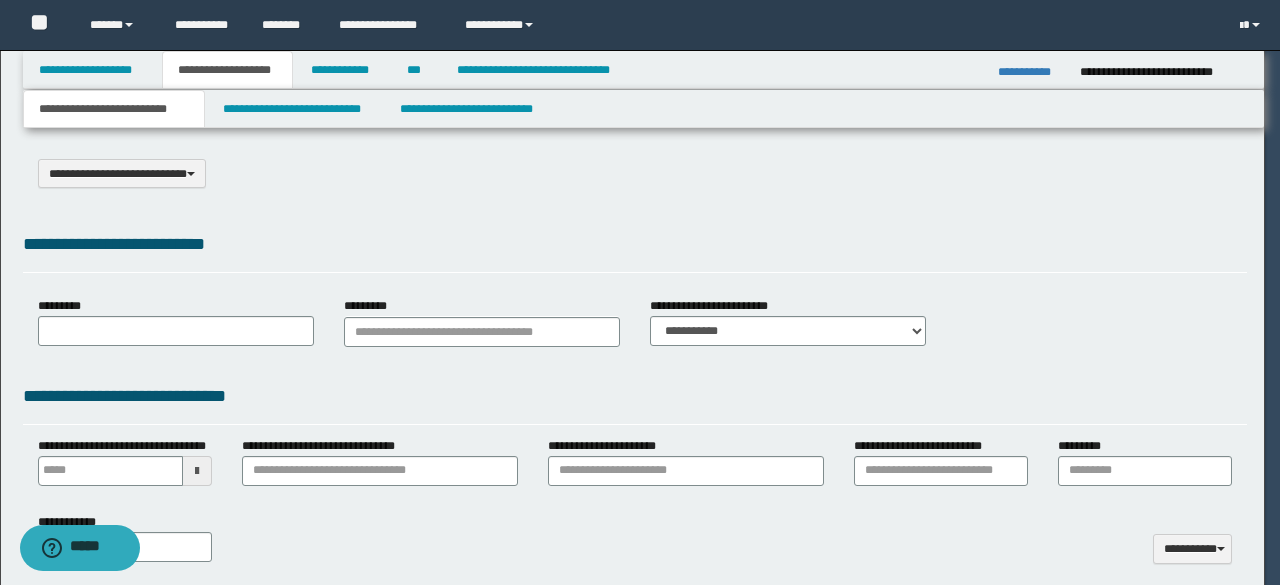 select on "*" 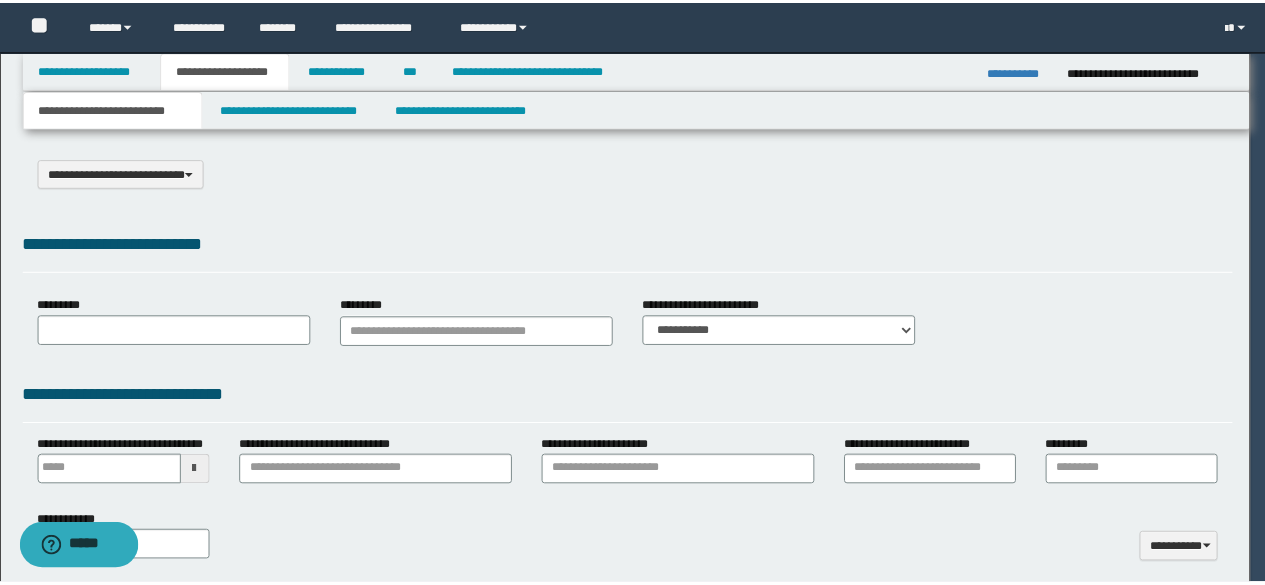 scroll, scrollTop: 0, scrollLeft: 0, axis: both 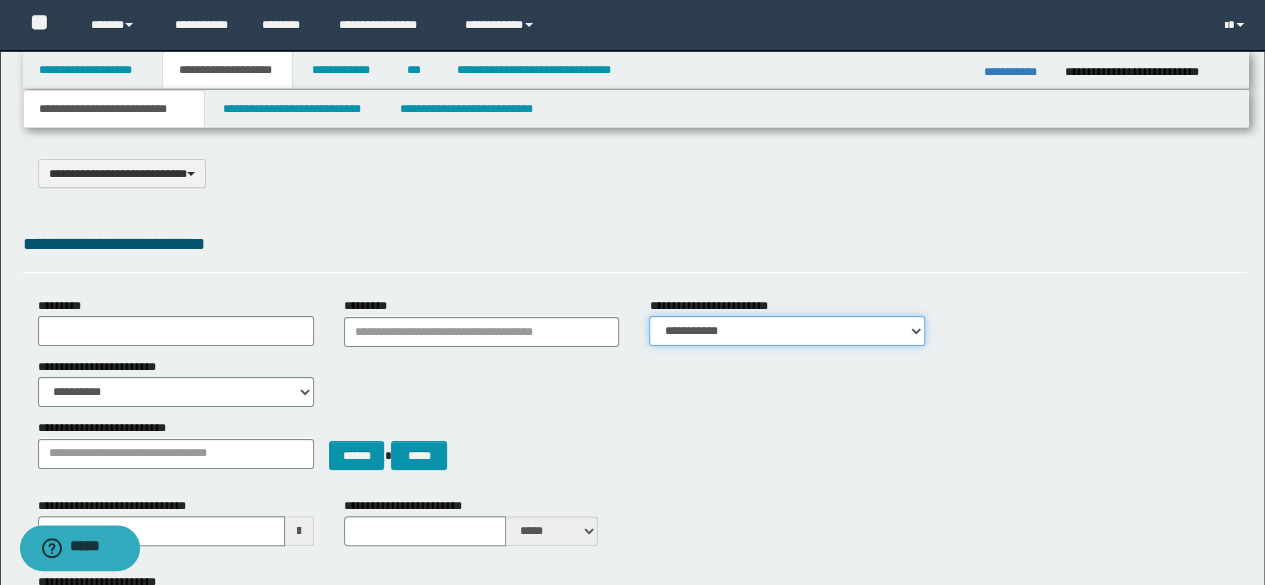 click on "**********" at bounding box center (787, 331) 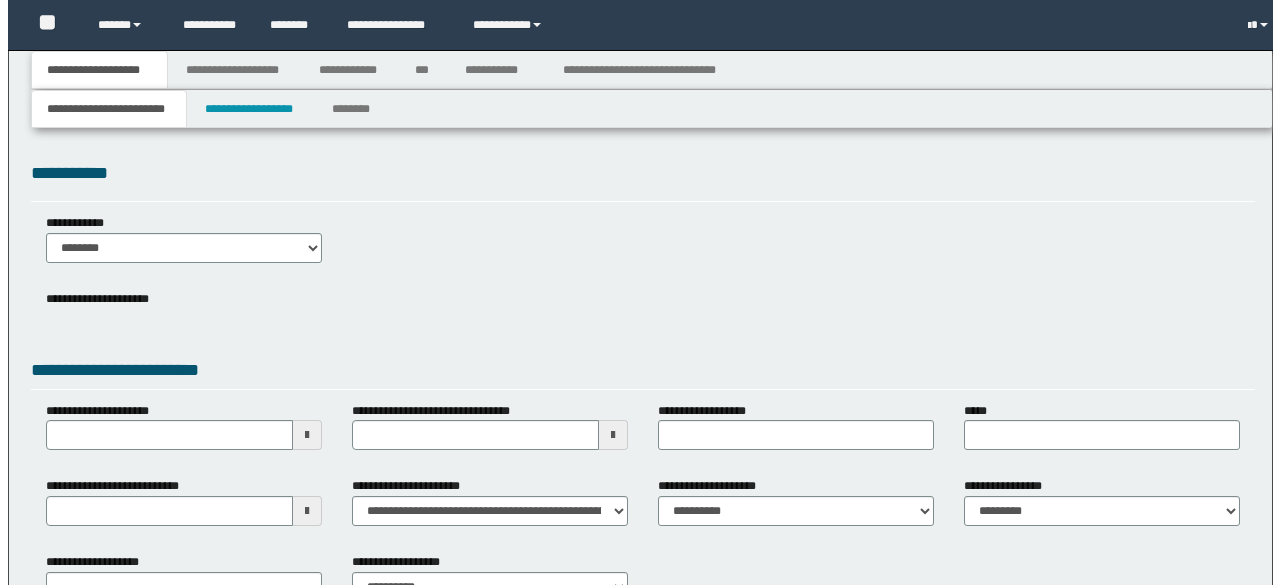scroll, scrollTop: 0, scrollLeft: 0, axis: both 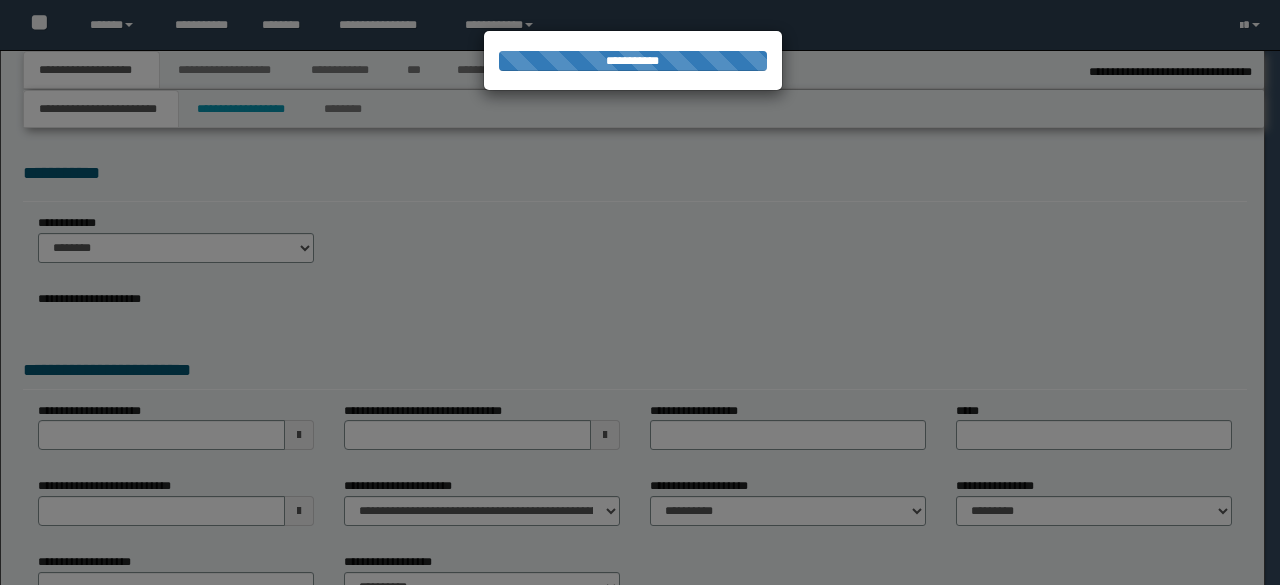 select on "**" 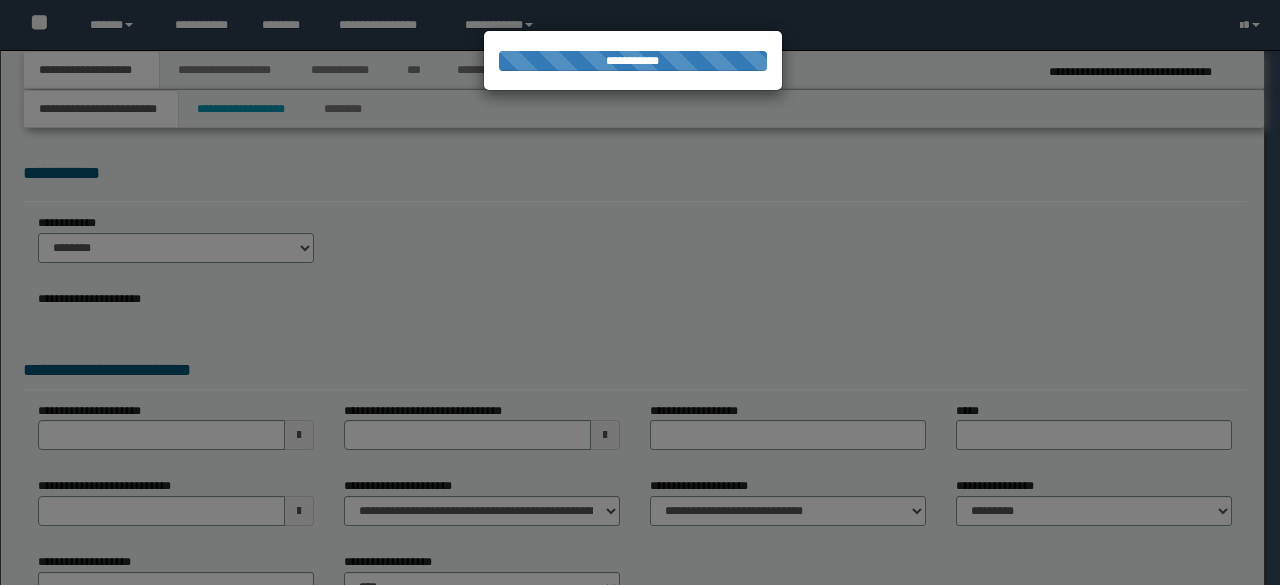 scroll, scrollTop: 0, scrollLeft: 0, axis: both 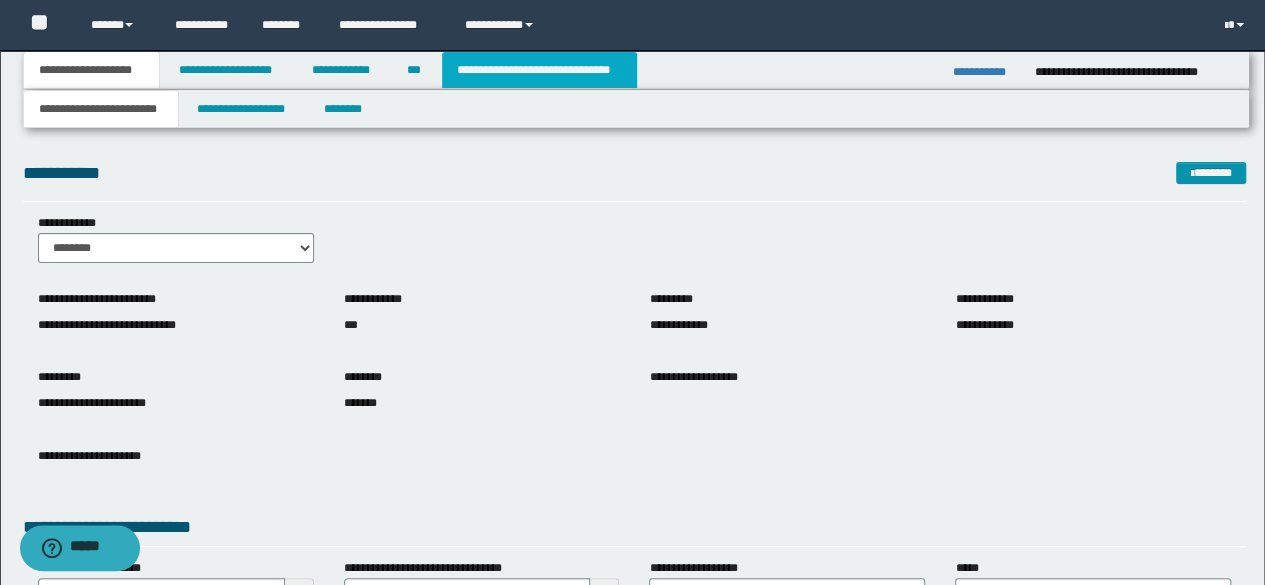 click on "**********" at bounding box center (539, 70) 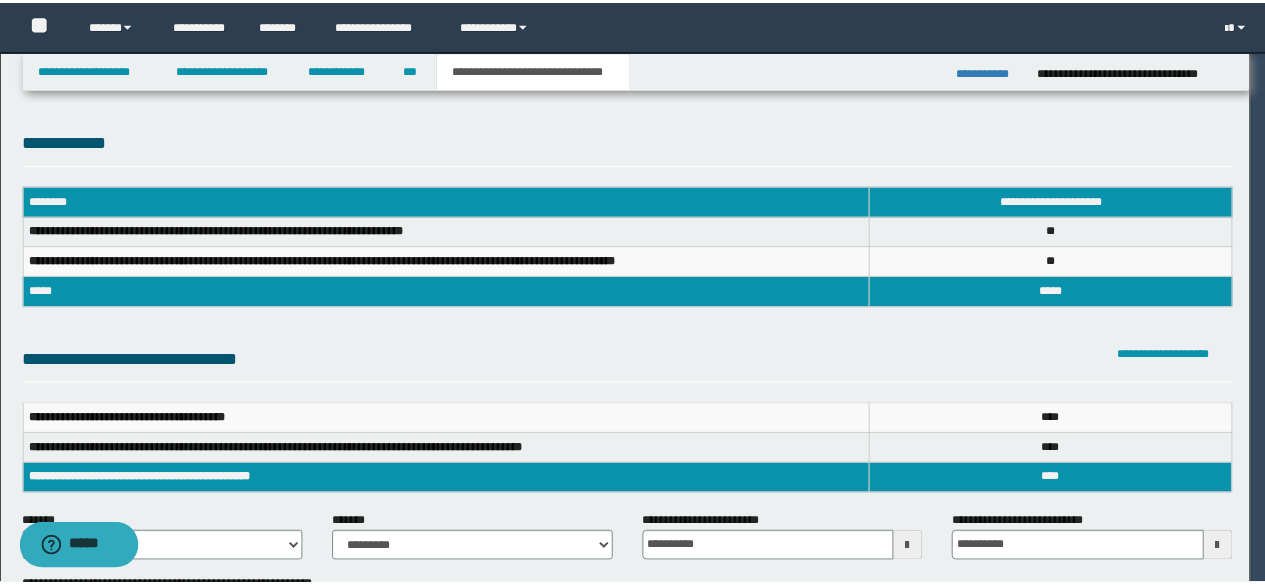 scroll, scrollTop: 0, scrollLeft: 0, axis: both 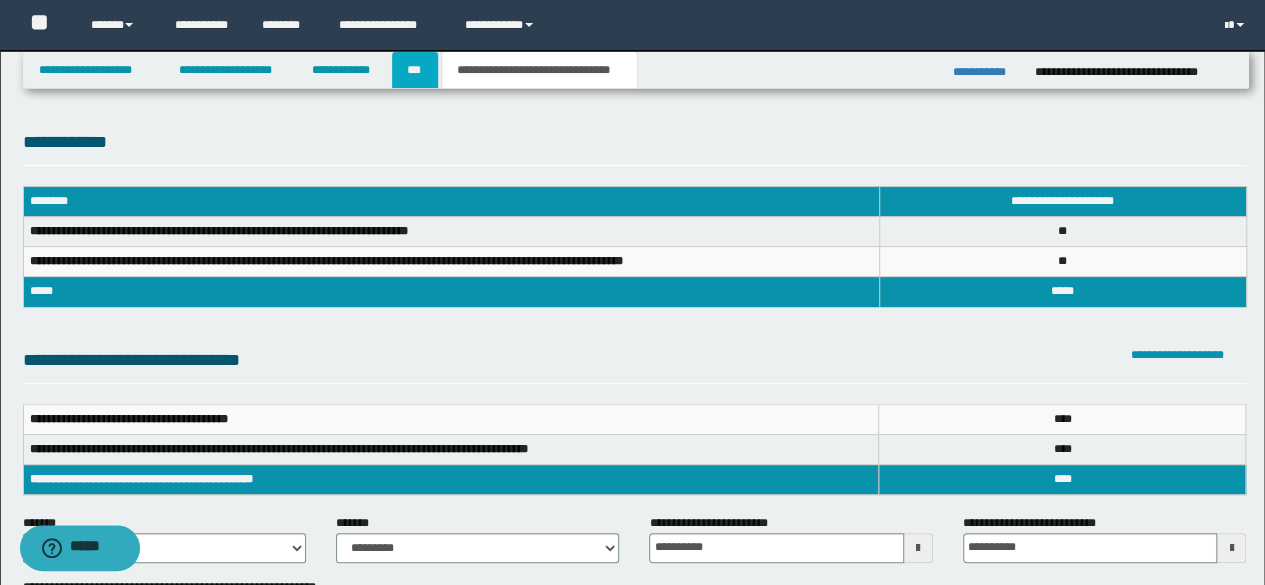 click on "***" at bounding box center [415, 70] 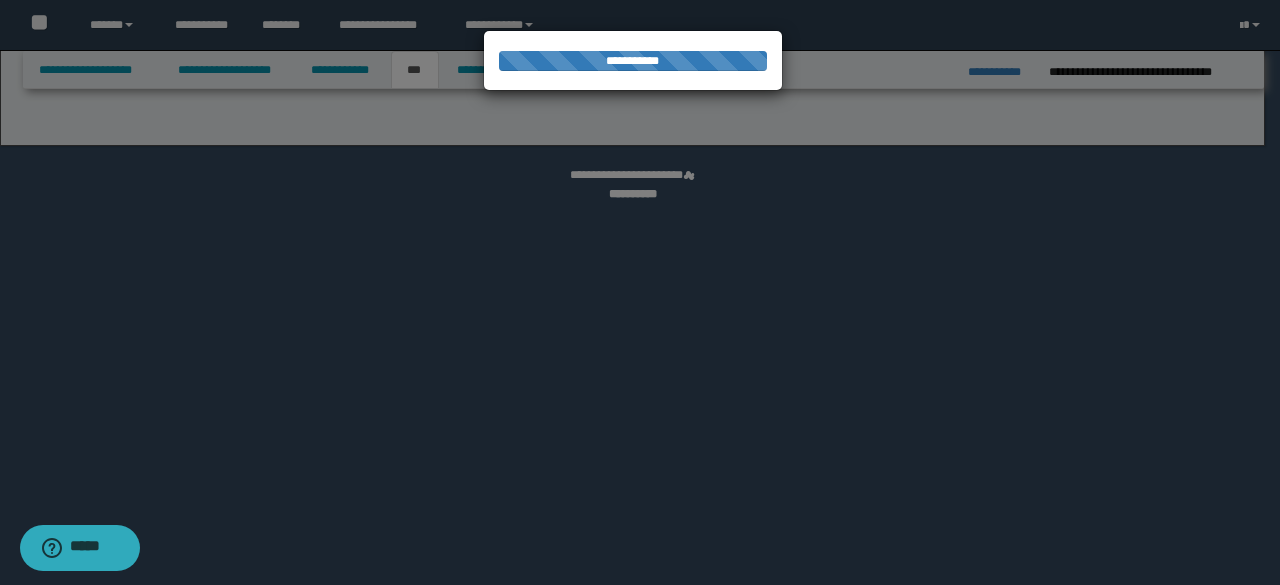 select on "*" 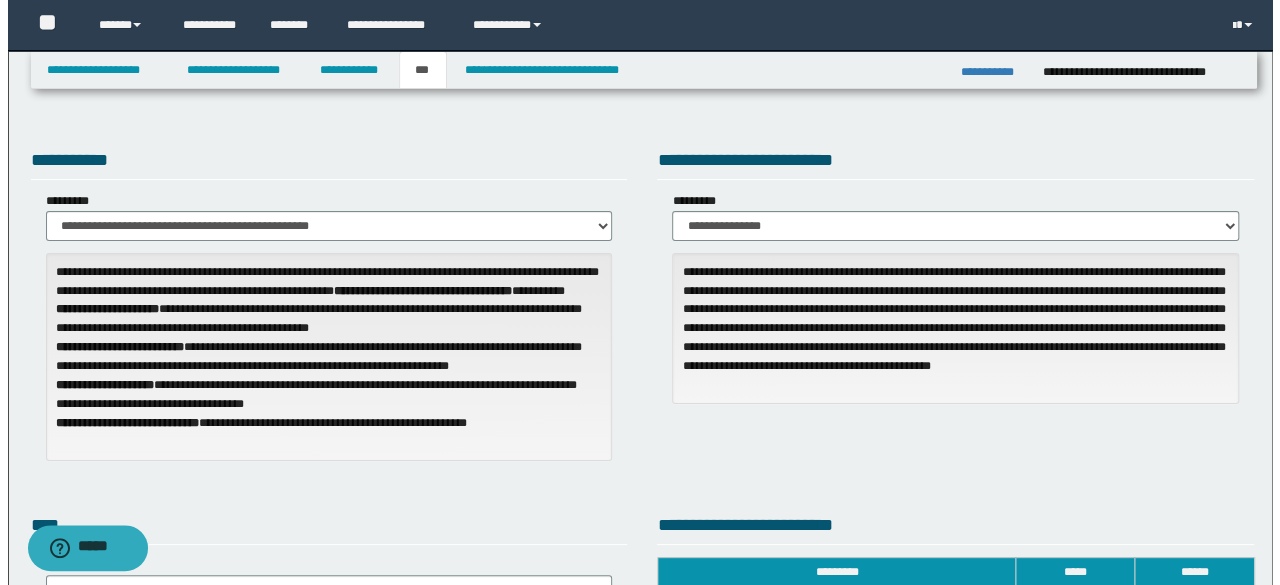 scroll, scrollTop: 512, scrollLeft: 0, axis: vertical 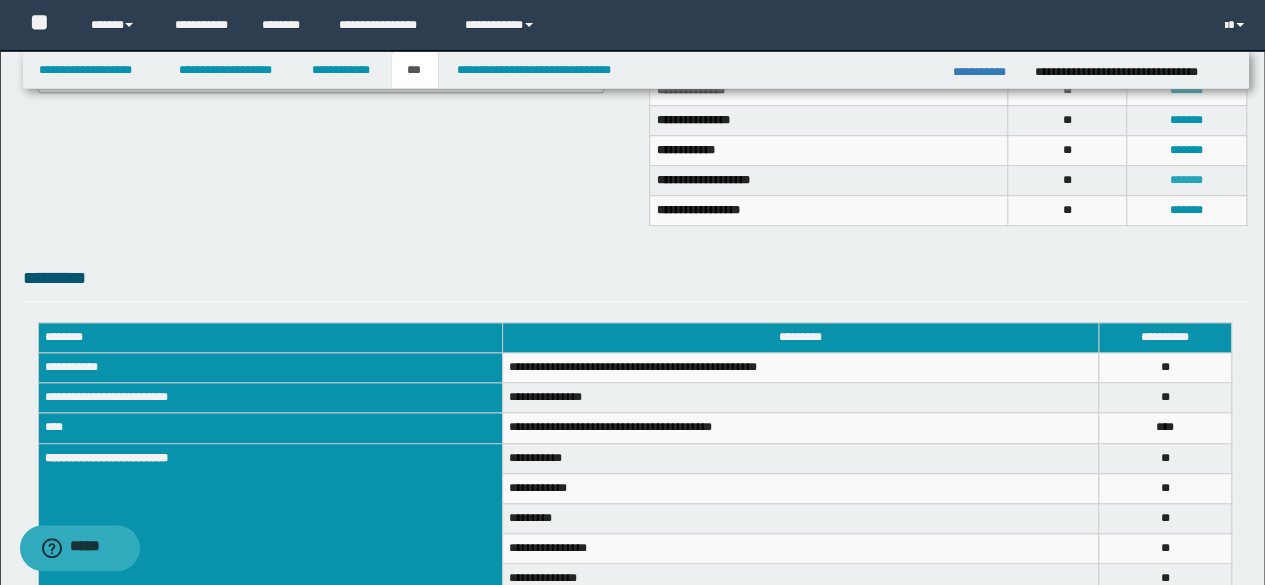 click on "*******" at bounding box center [1186, 180] 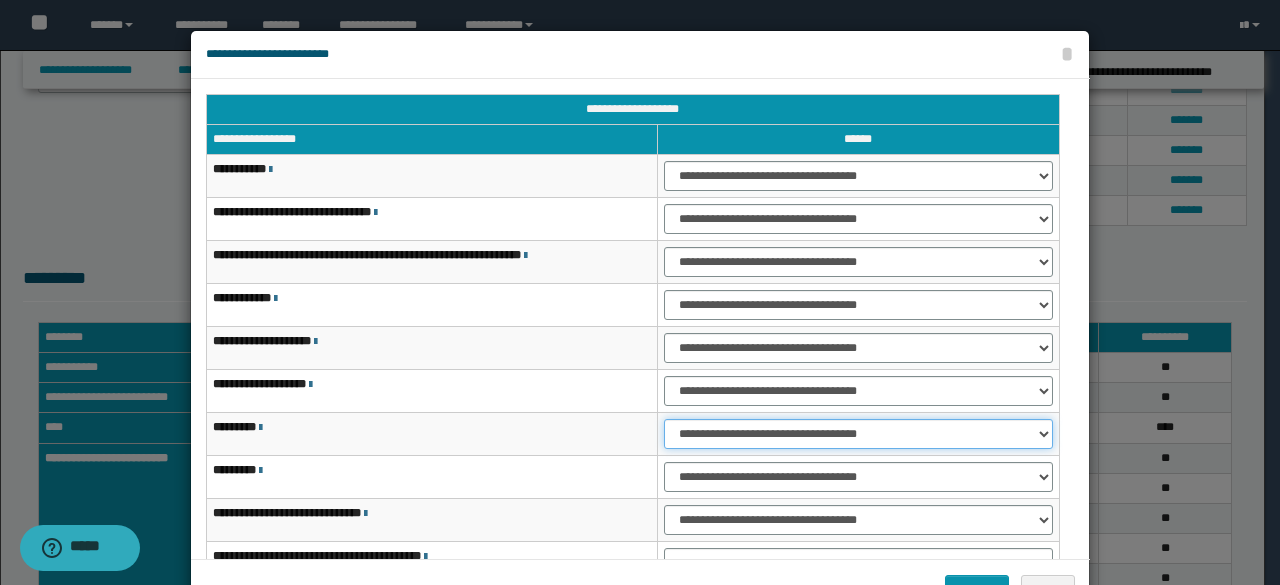 click on "**********" at bounding box center (858, 434) 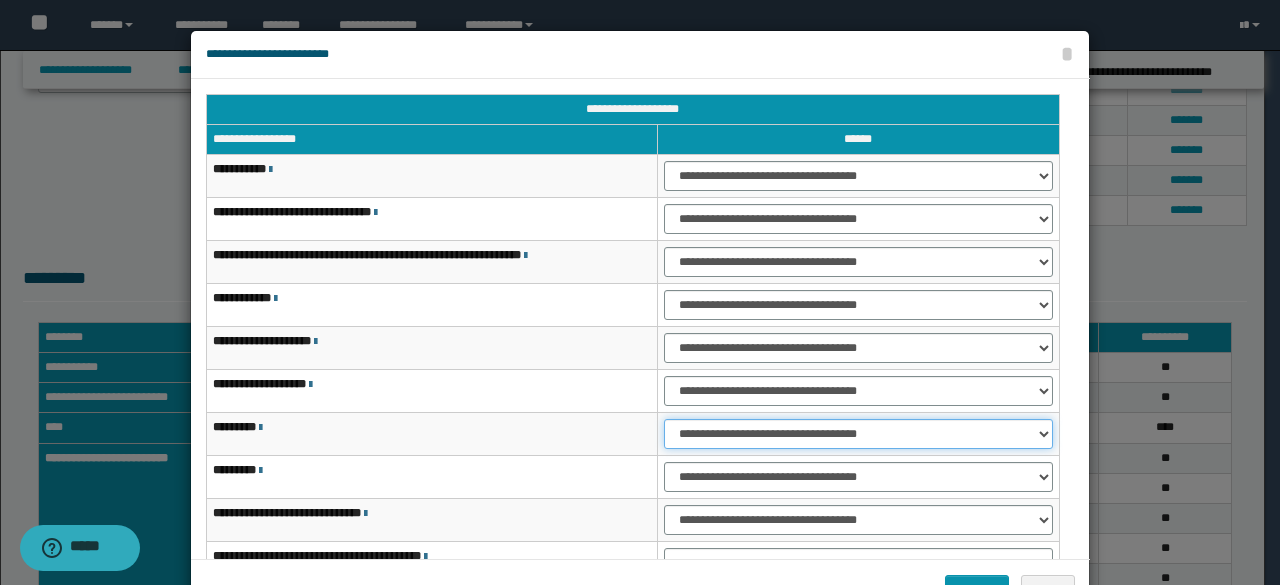 select on "***" 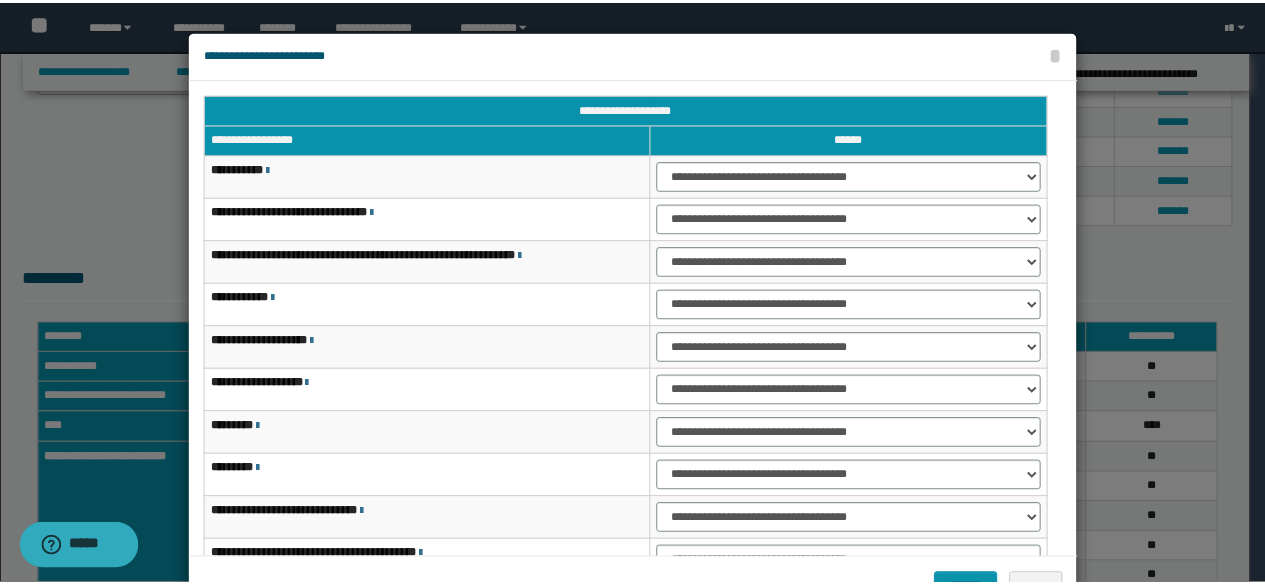 scroll, scrollTop: 116, scrollLeft: 0, axis: vertical 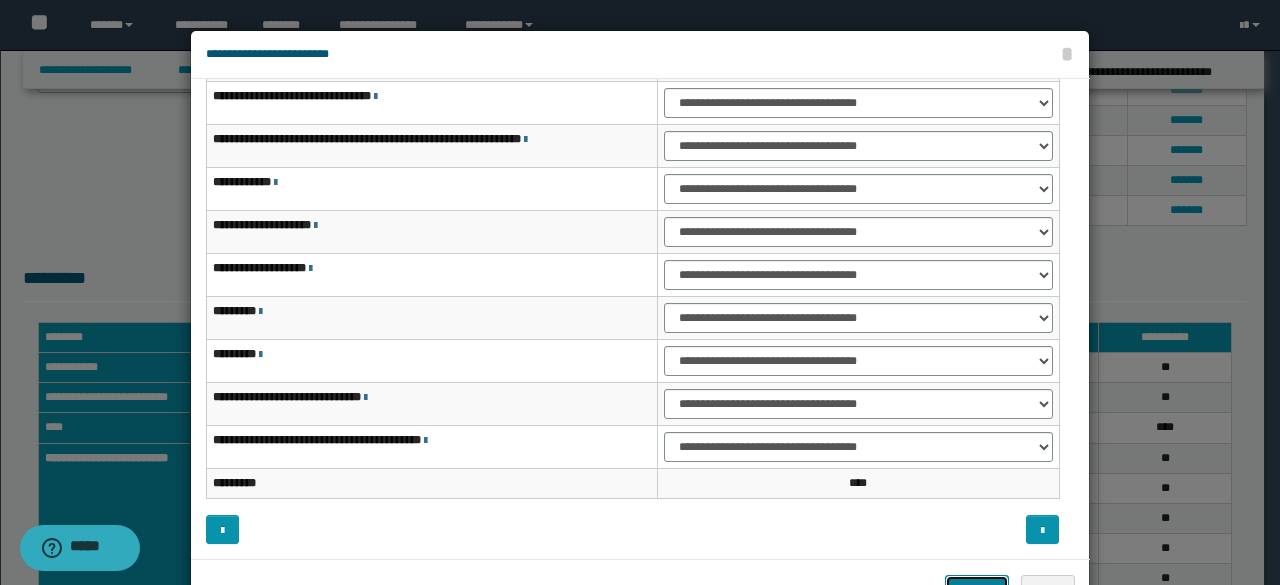 click on "*******" at bounding box center (977, 589) 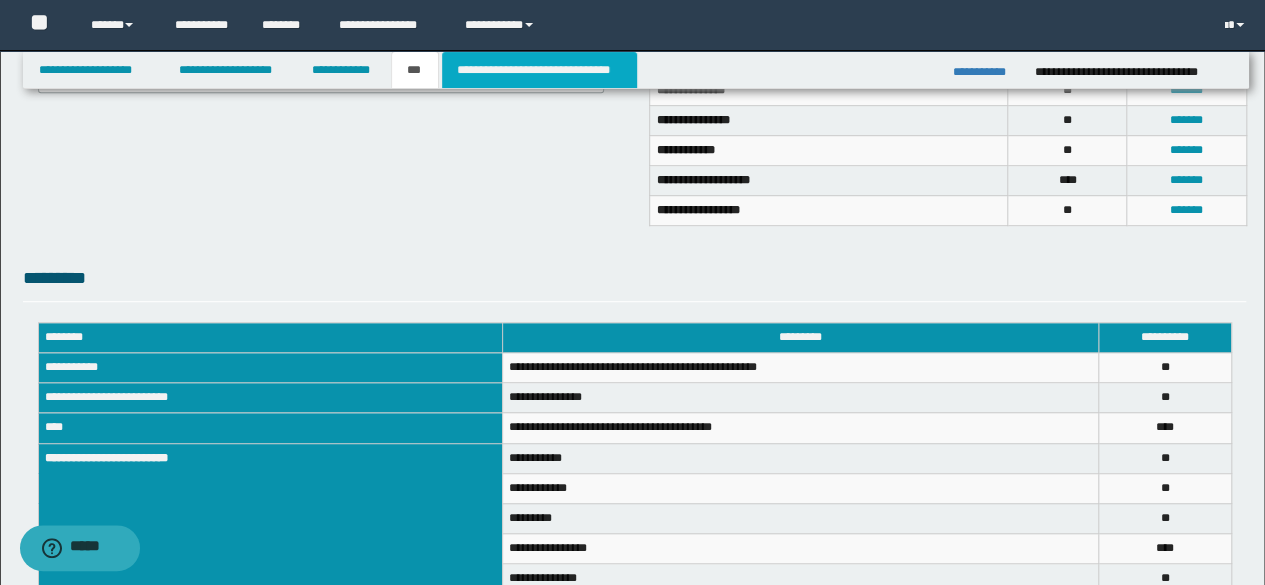 click on "**********" at bounding box center (539, 70) 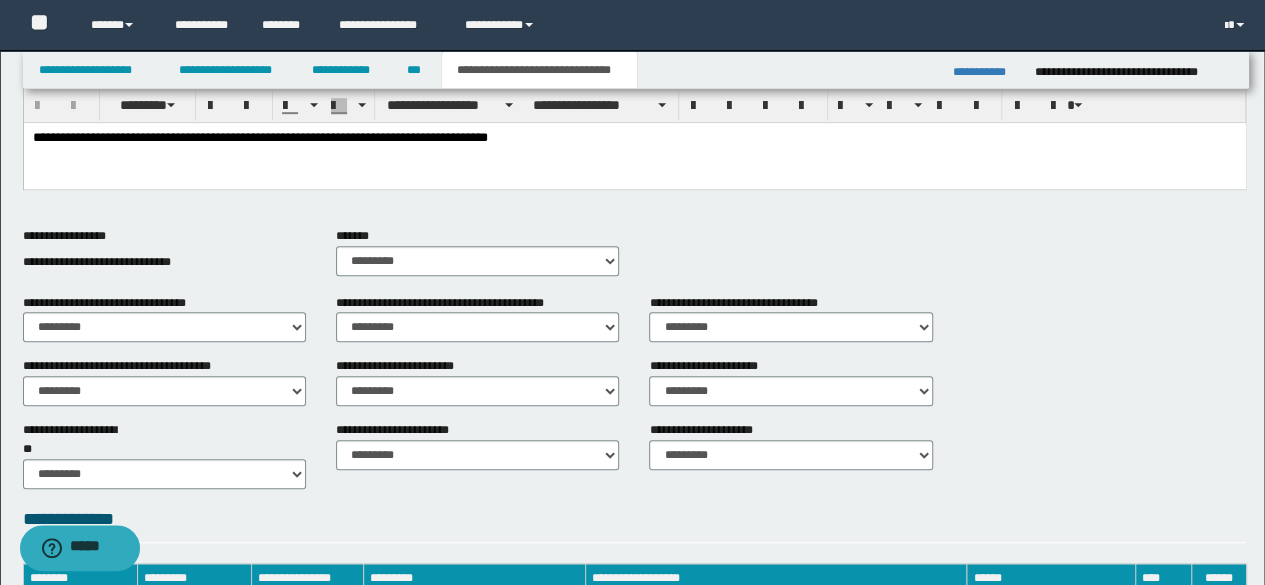 scroll, scrollTop: 0, scrollLeft: 0, axis: both 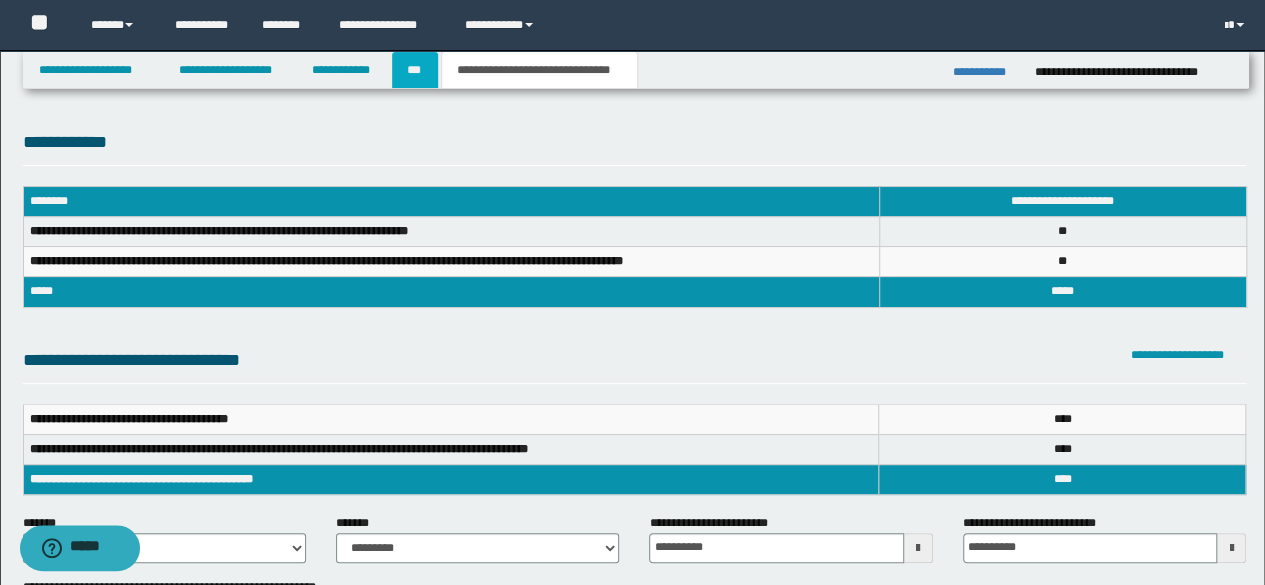 click on "***" at bounding box center [415, 70] 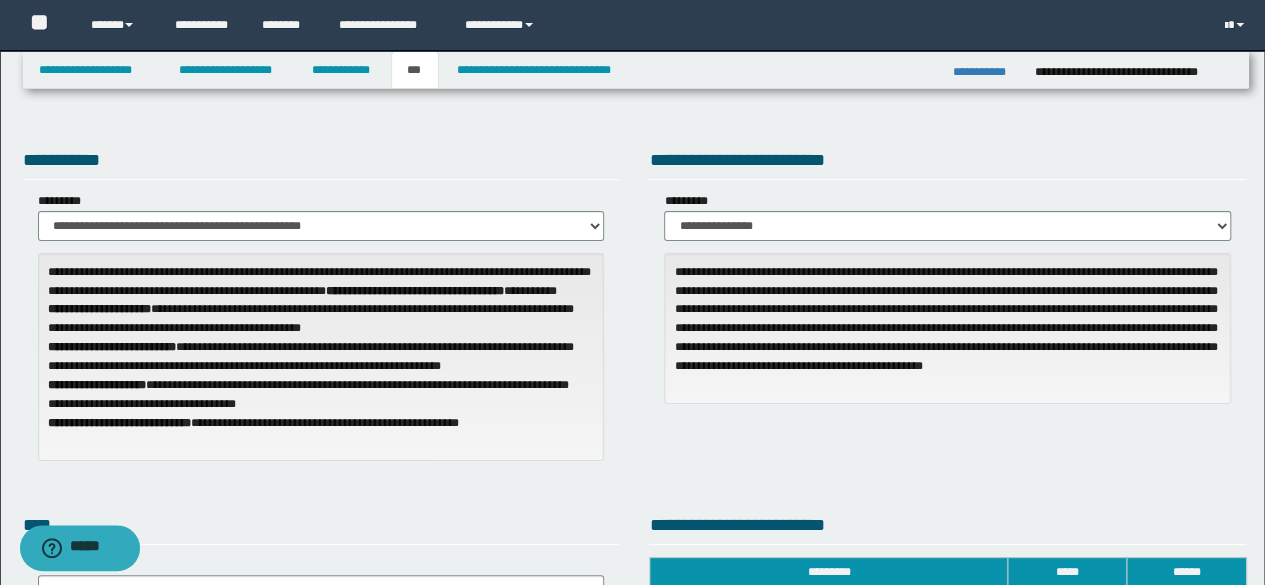 scroll, scrollTop: 512, scrollLeft: 0, axis: vertical 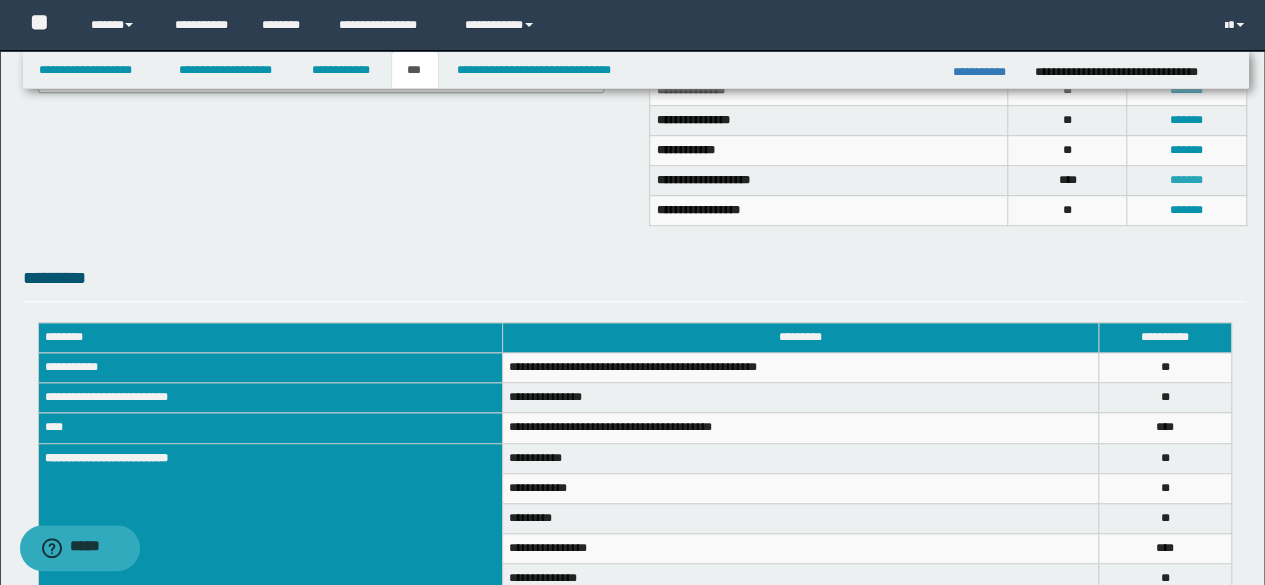 click on "*******" at bounding box center (1186, 180) 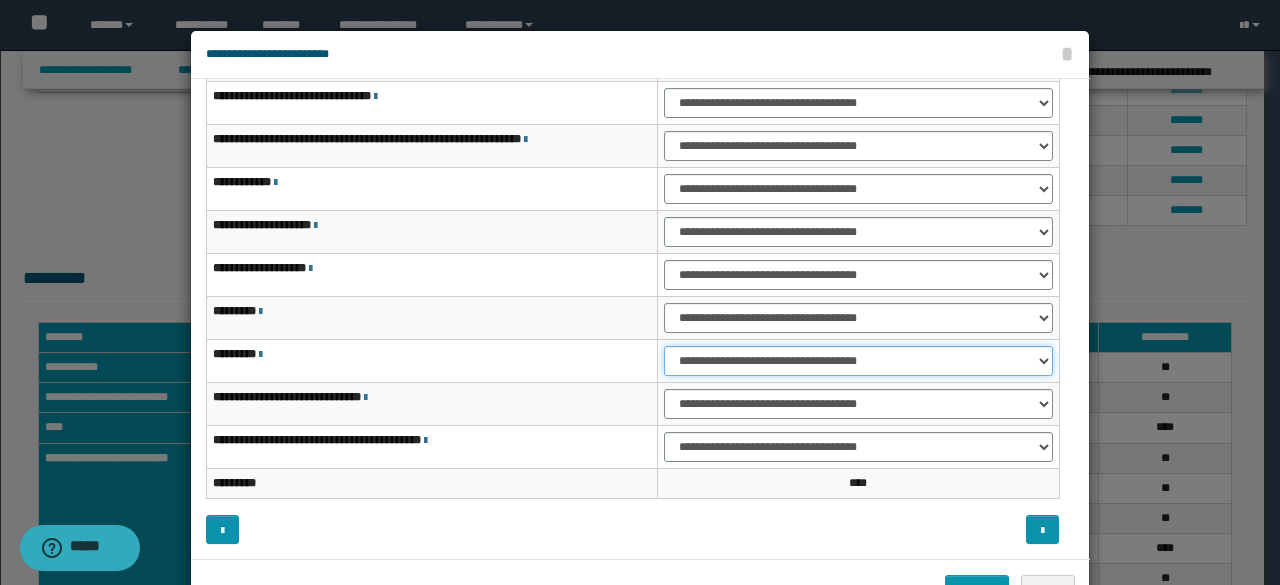 click on "**********" at bounding box center [858, 361] 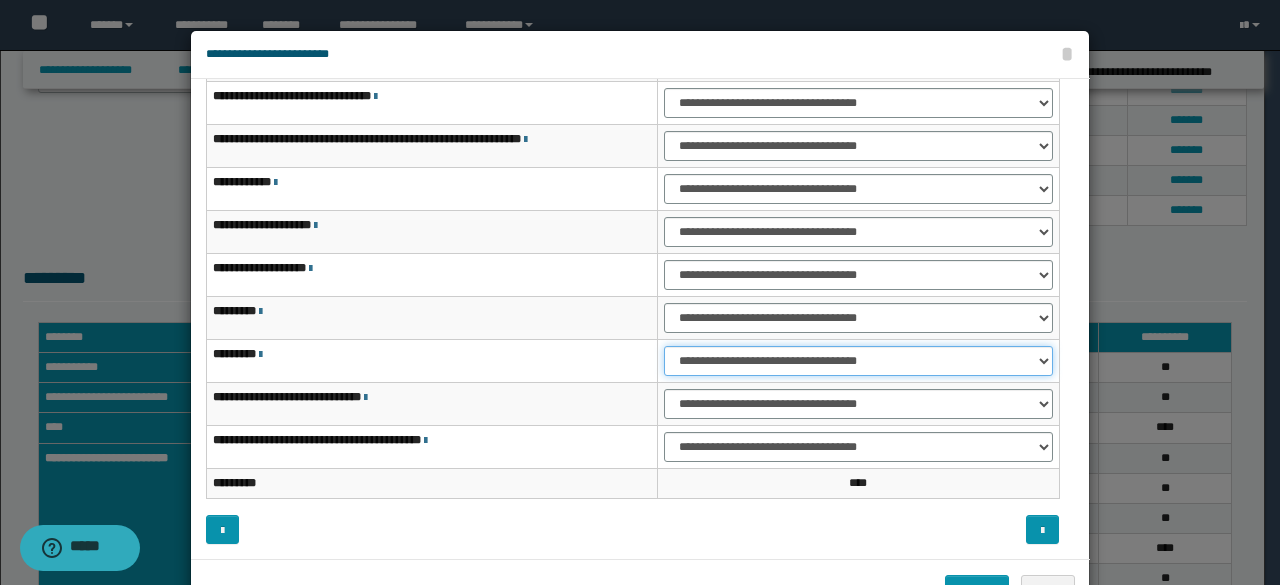 select on "***" 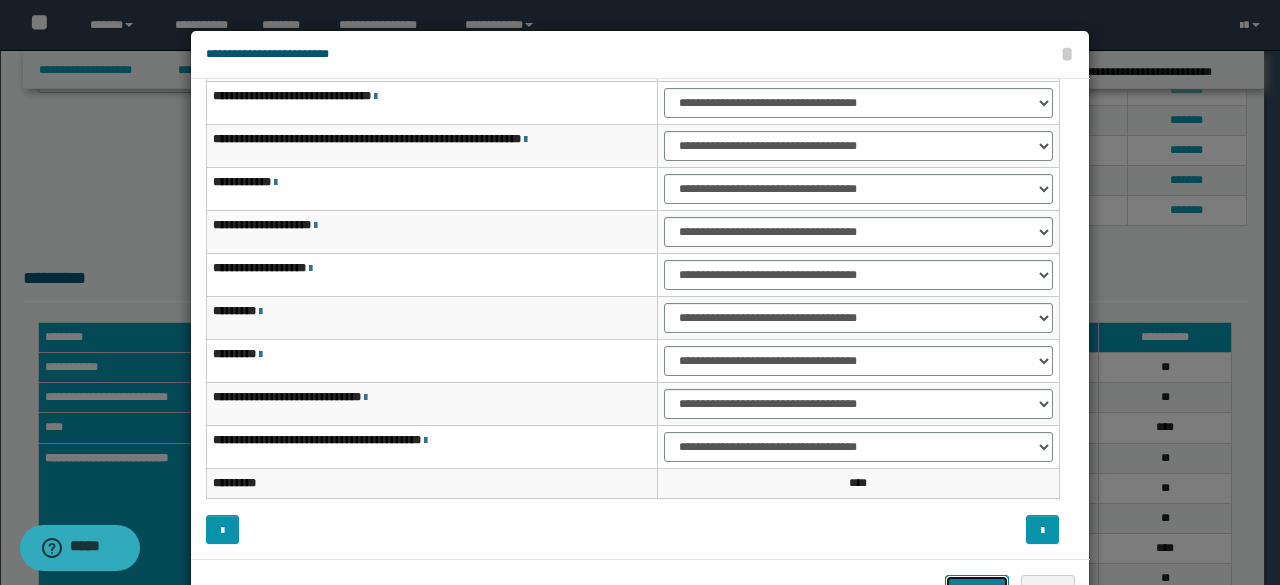 click on "*******" at bounding box center [977, 589] 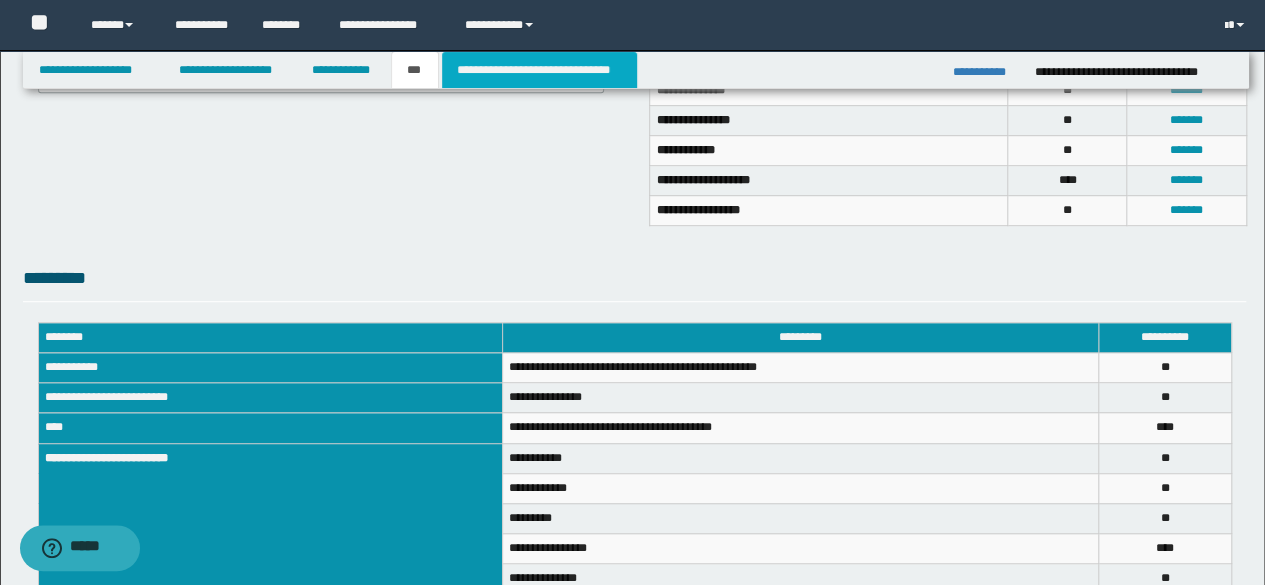 click on "**********" at bounding box center (539, 70) 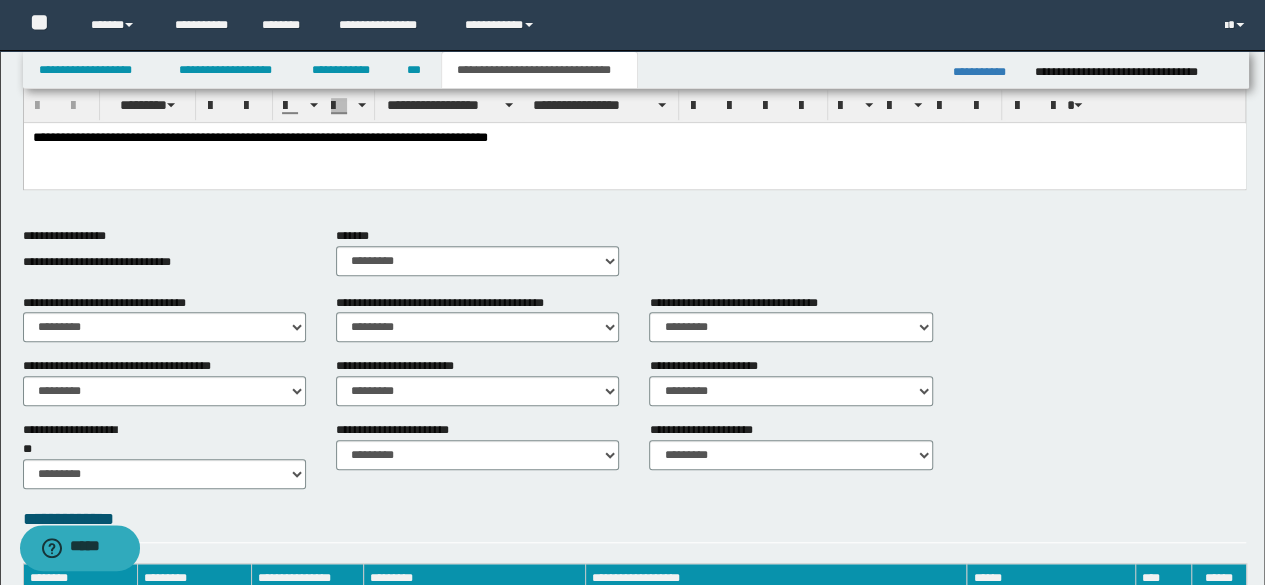 scroll, scrollTop: 0, scrollLeft: 0, axis: both 